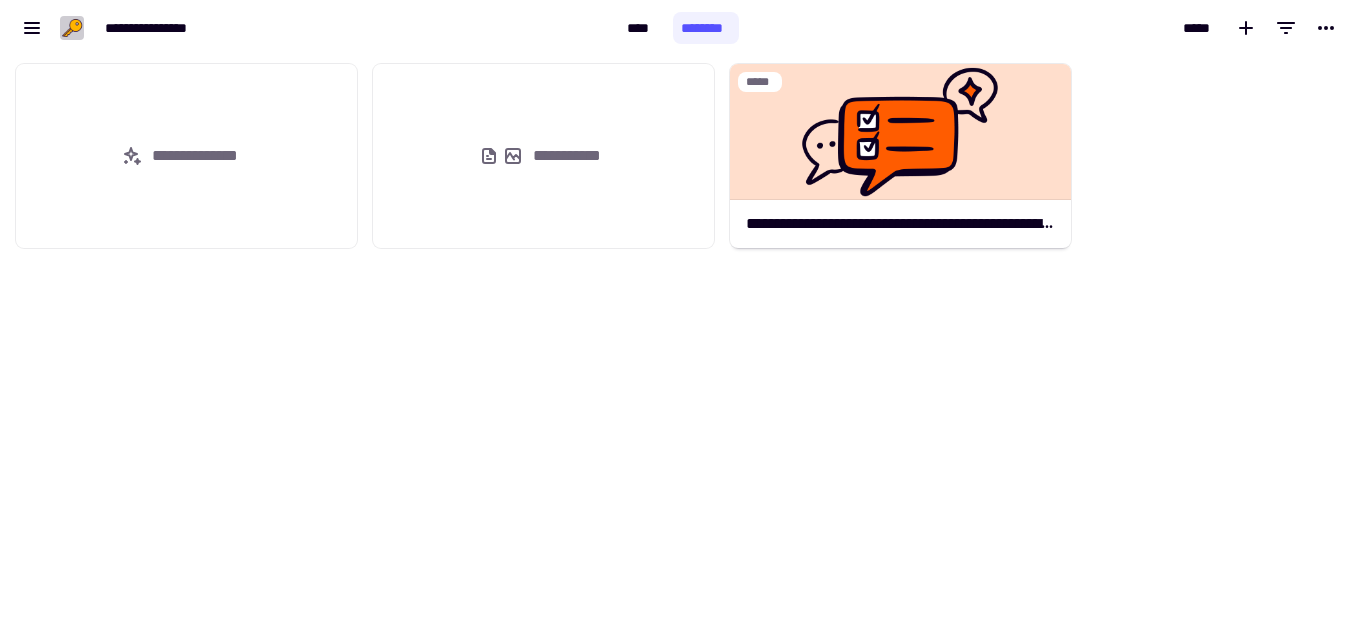 scroll, scrollTop: 0, scrollLeft: 0, axis: both 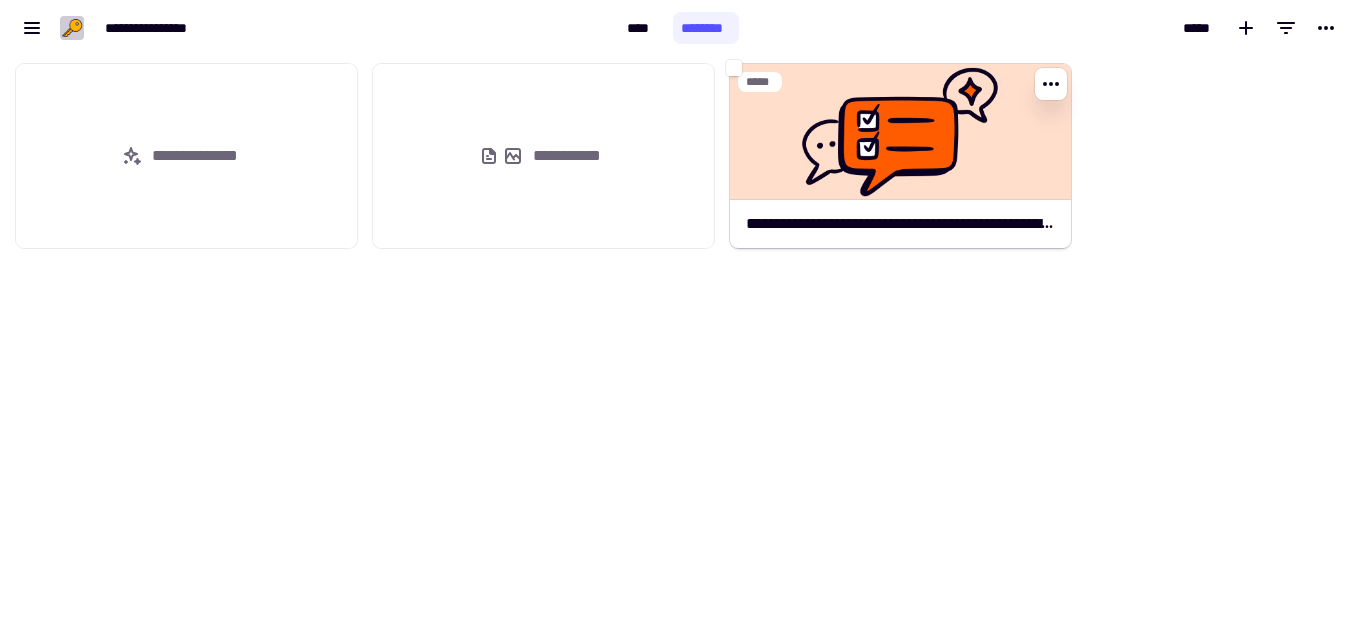 click 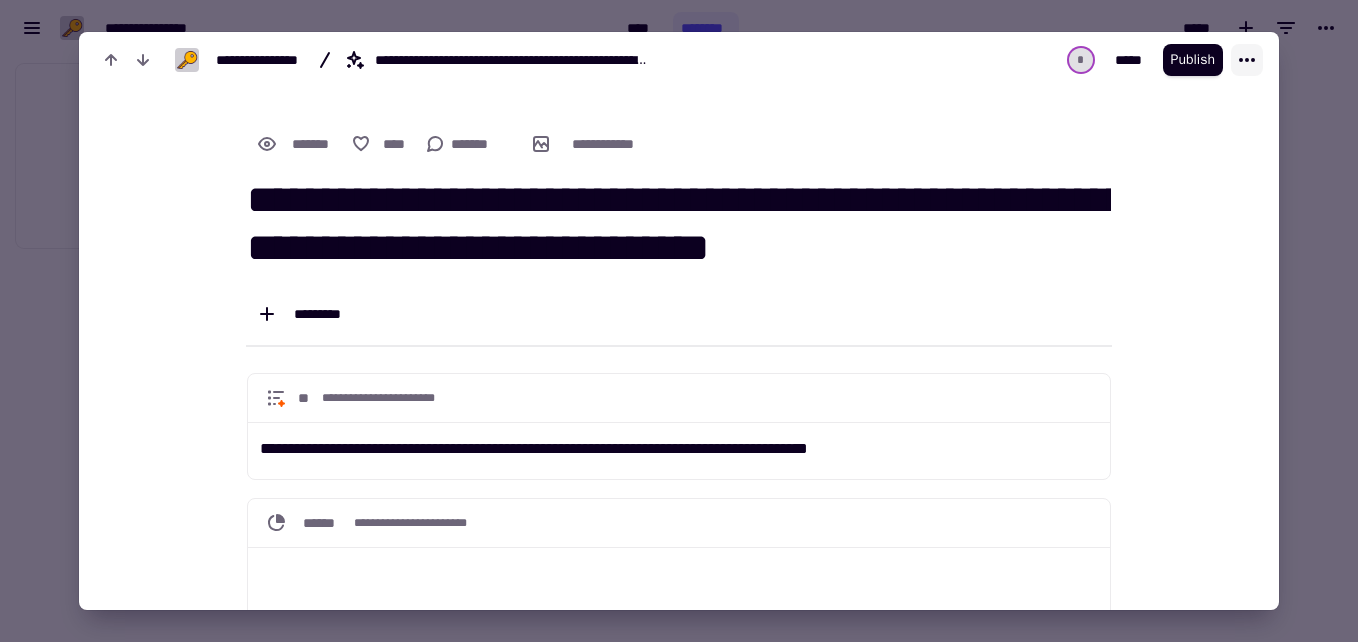 click 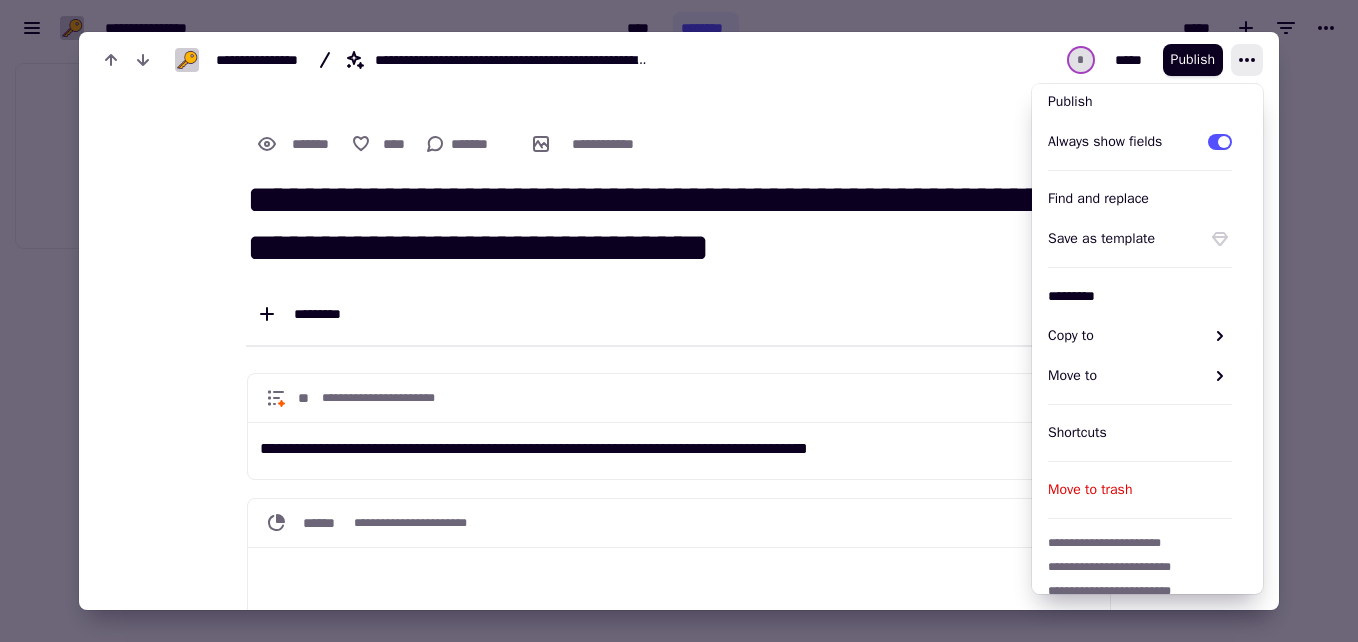 scroll, scrollTop: 250, scrollLeft: 0, axis: vertical 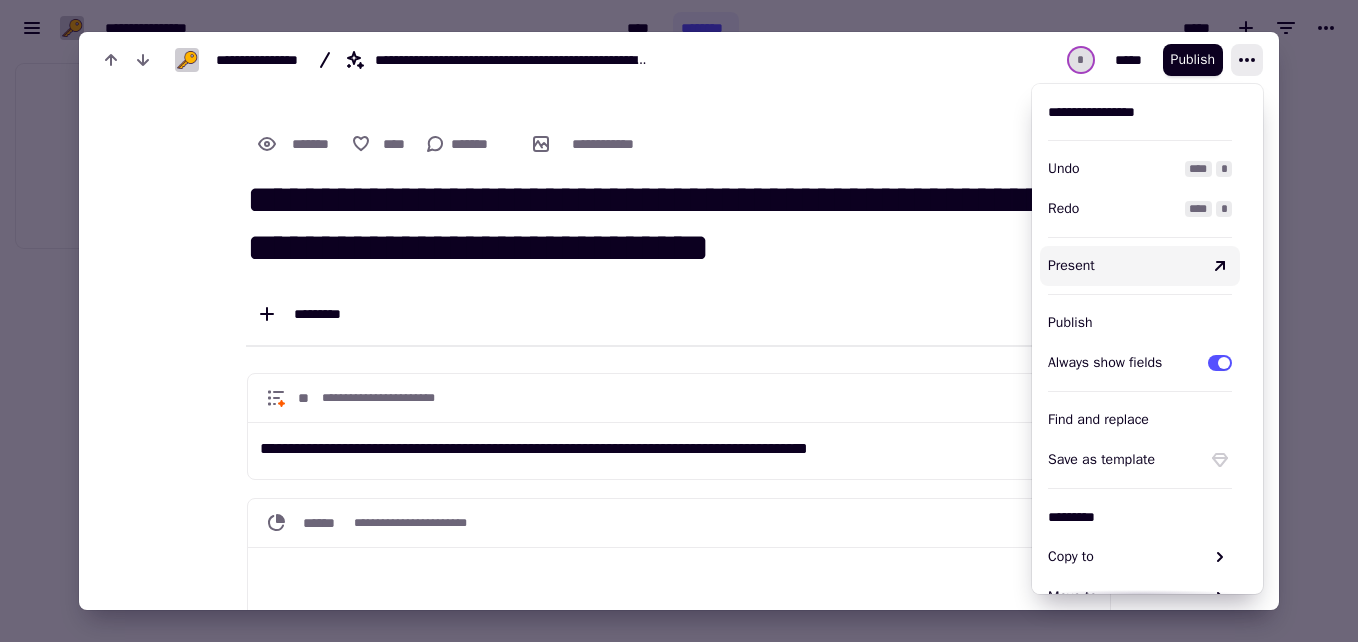 click 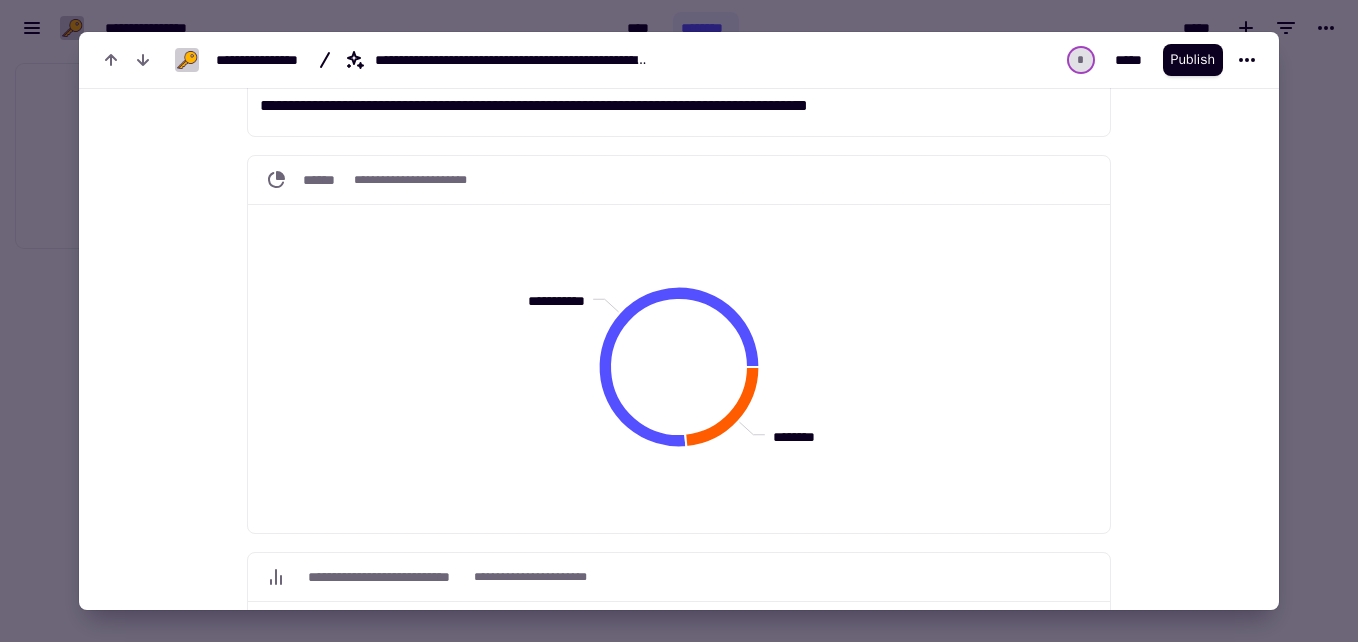 scroll, scrollTop: 229, scrollLeft: 0, axis: vertical 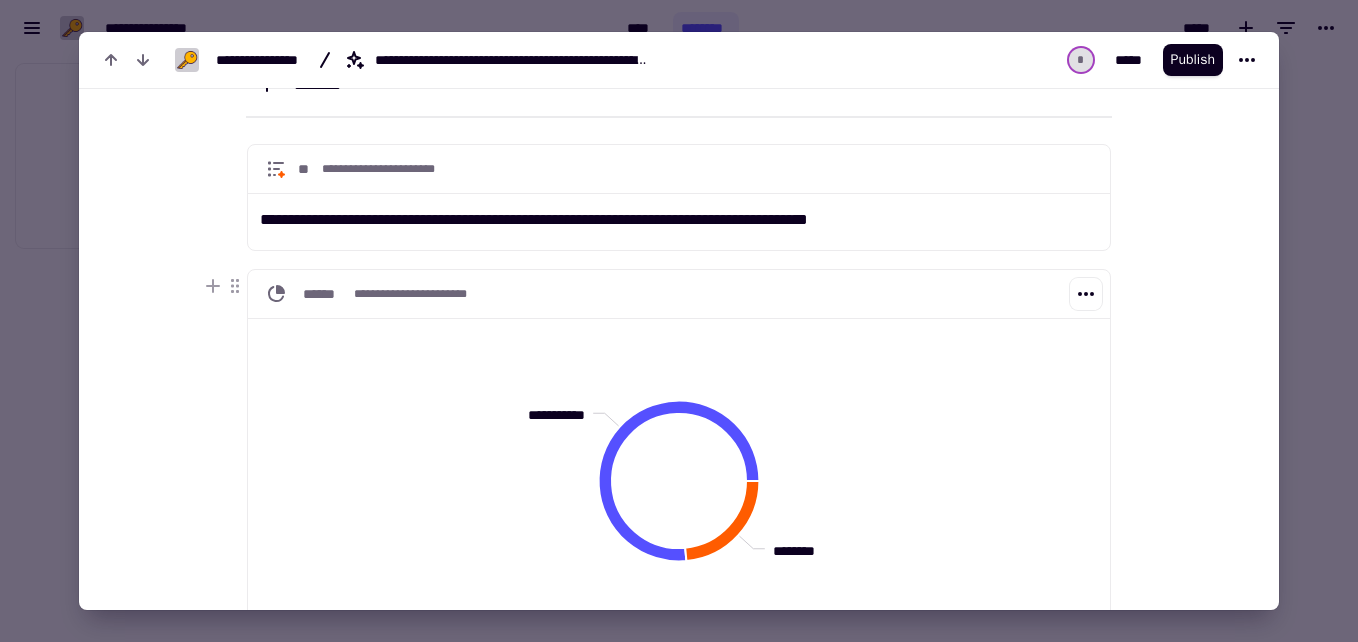 drag, startPoint x: 282, startPoint y: 345, endPoint x: 539, endPoint y: 451, distance: 278.0018 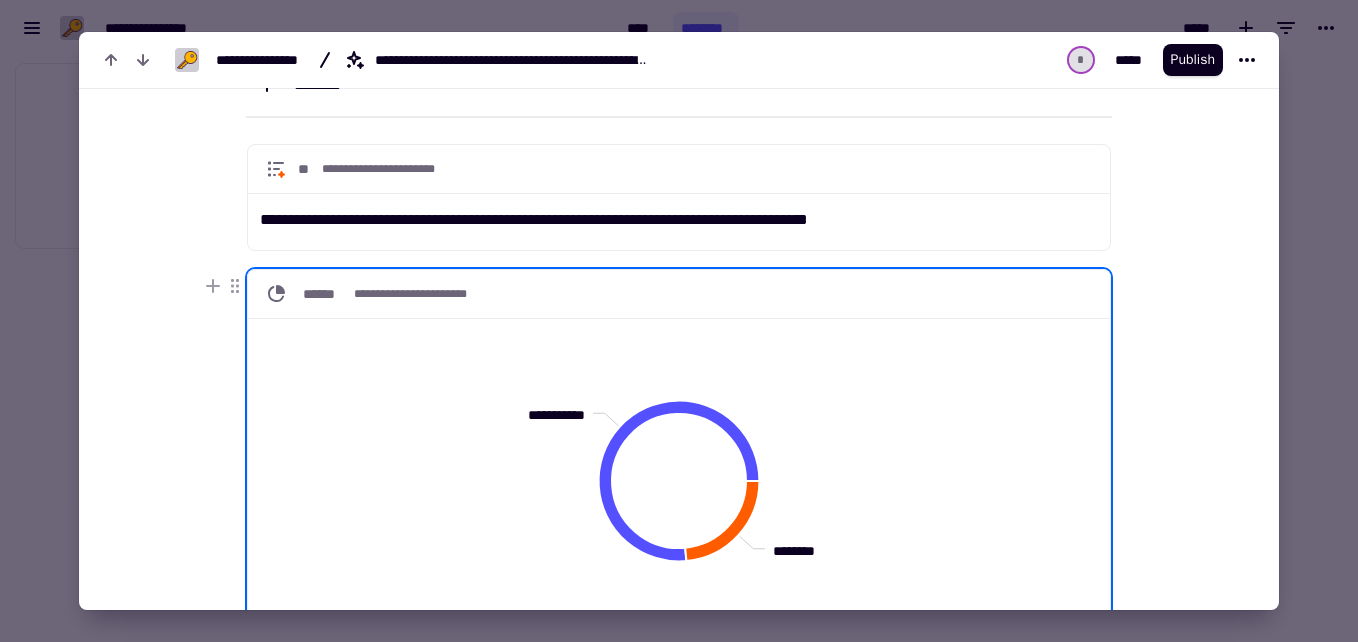 drag, startPoint x: 426, startPoint y: 374, endPoint x: 1233, endPoint y: 384, distance: 807.06195 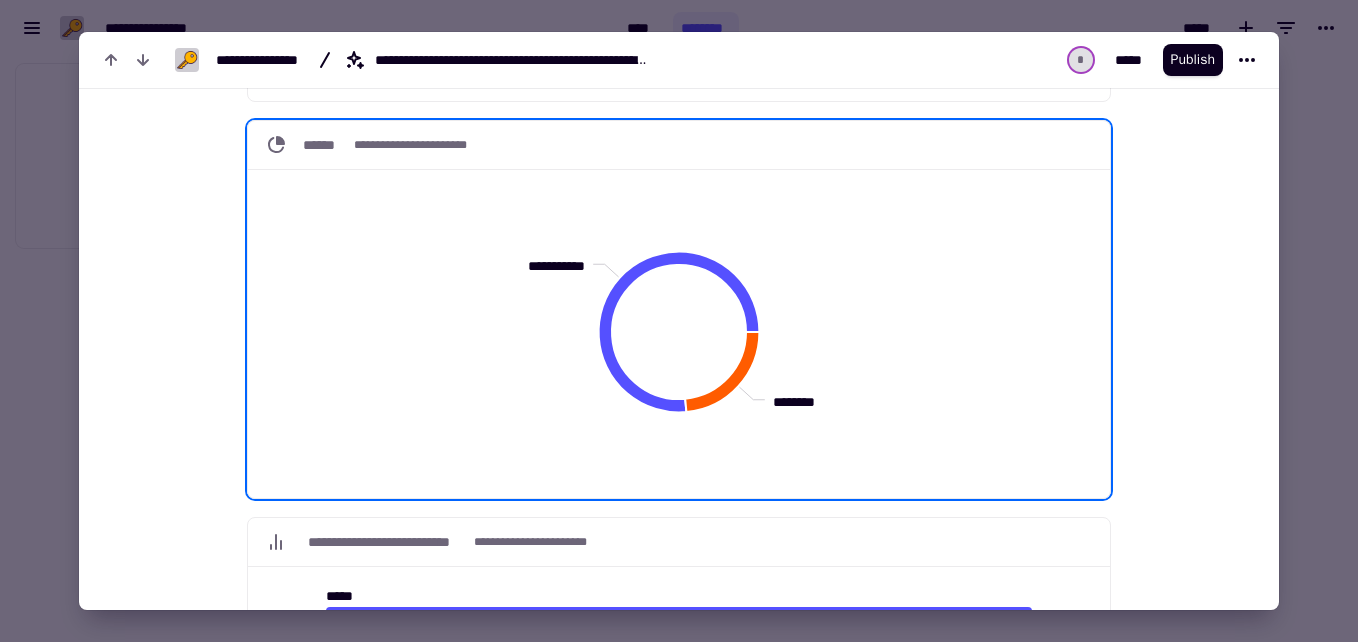 scroll, scrollTop: 298, scrollLeft: 0, axis: vertical 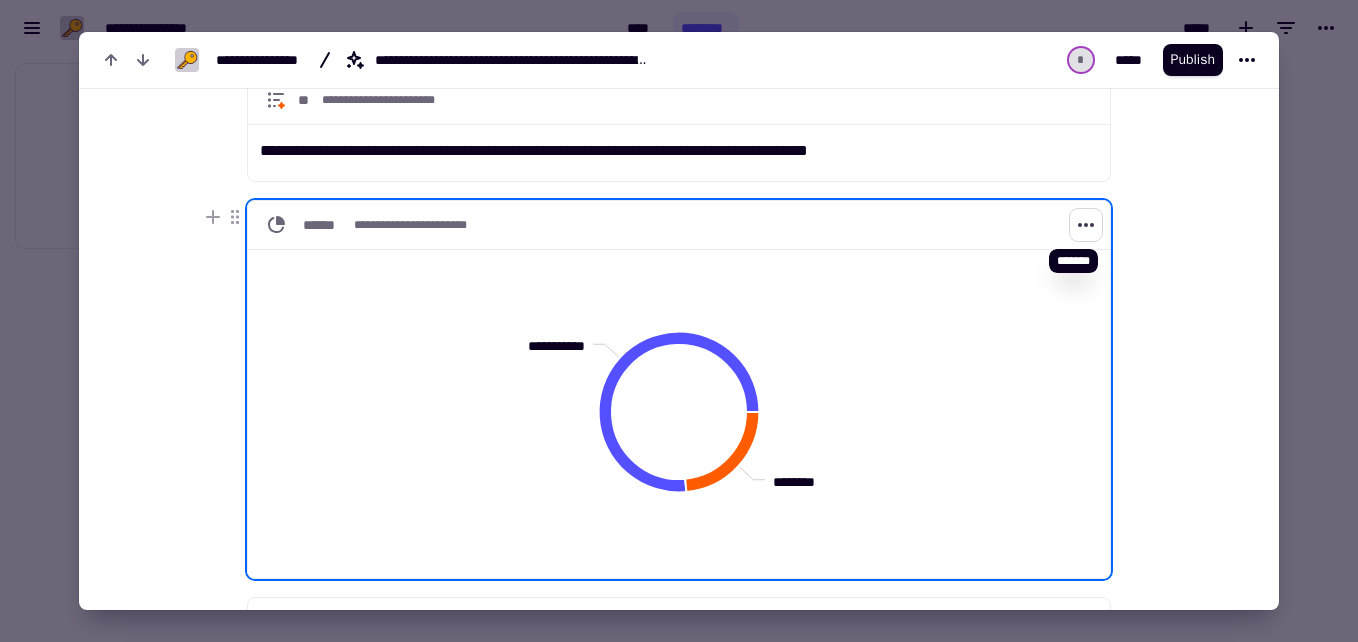 click 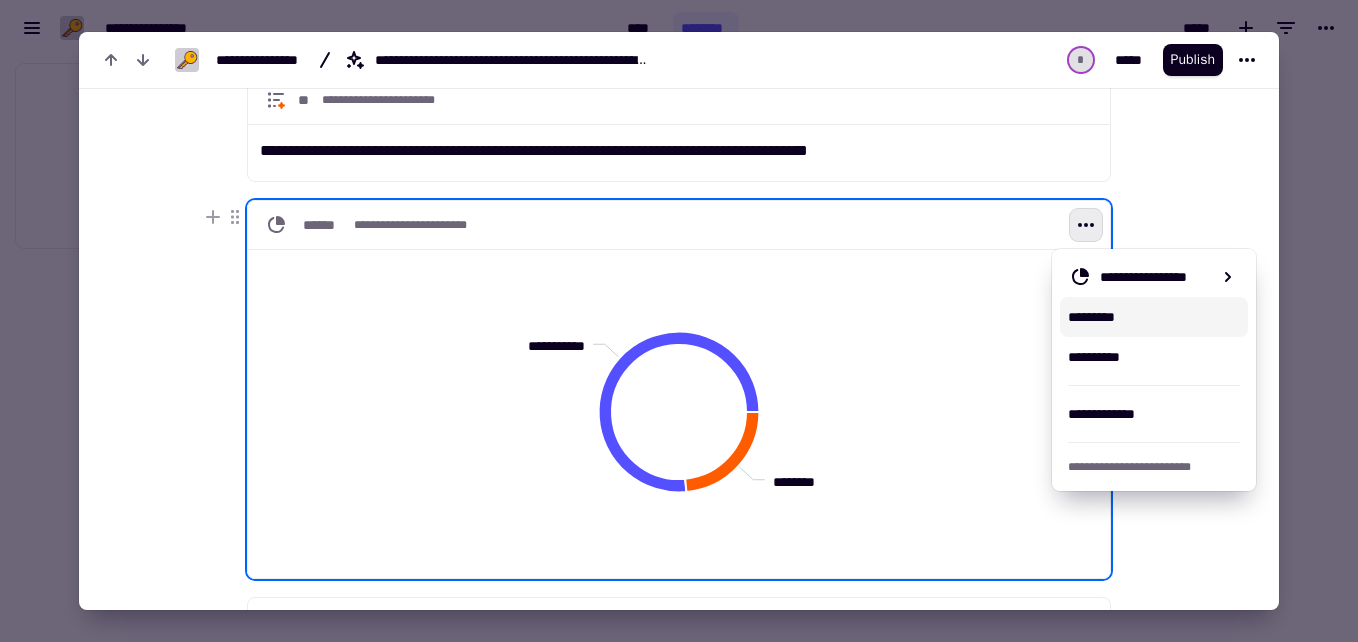 click on "*********" at bounding box center [1154, 317] 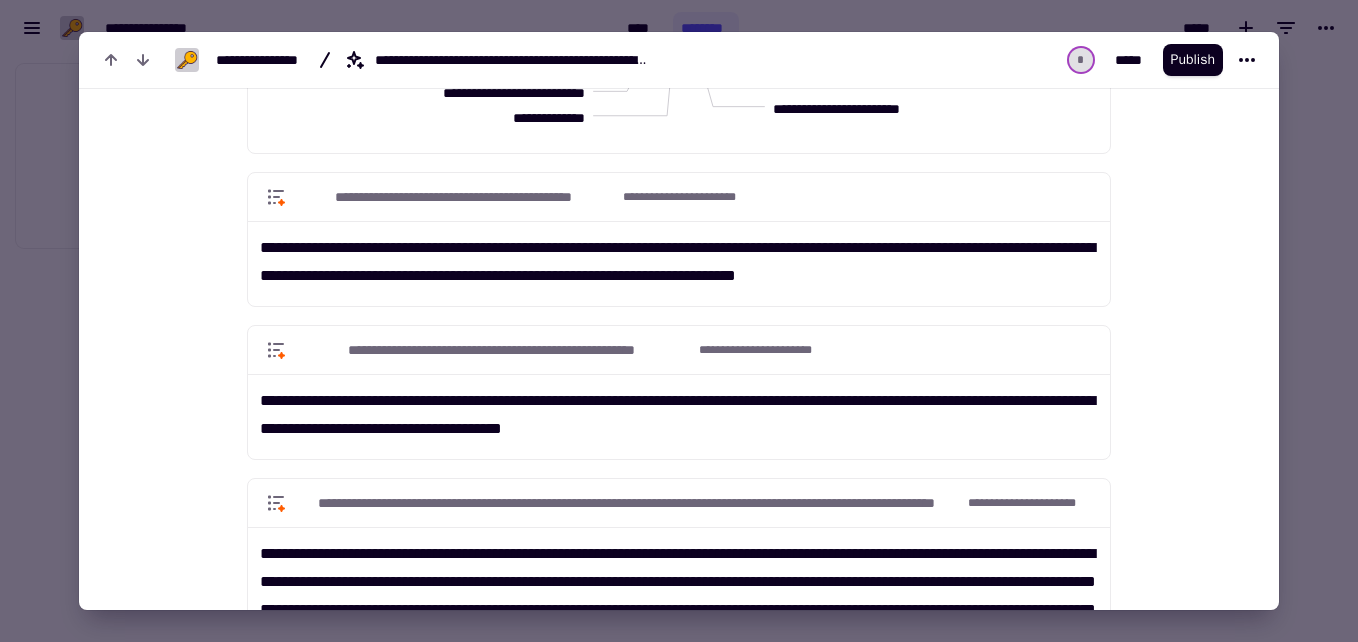 scroll, scrollTop: 1777, scrollLeft: 0, axis: vertical 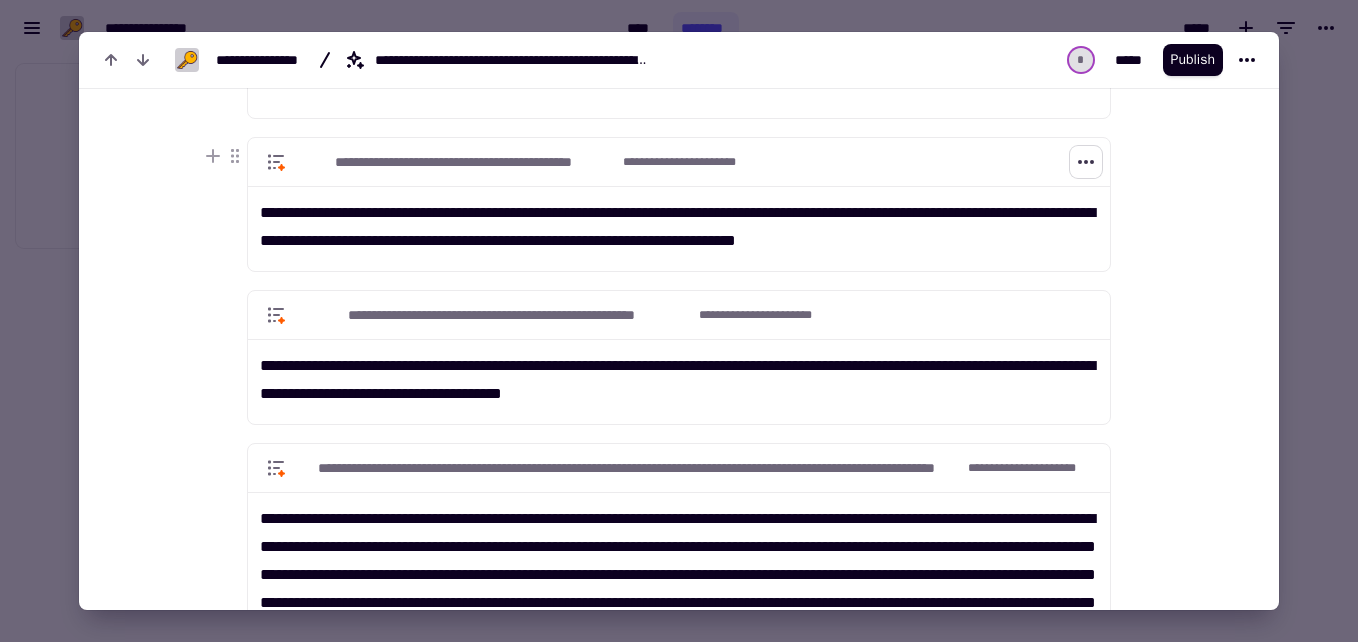 click 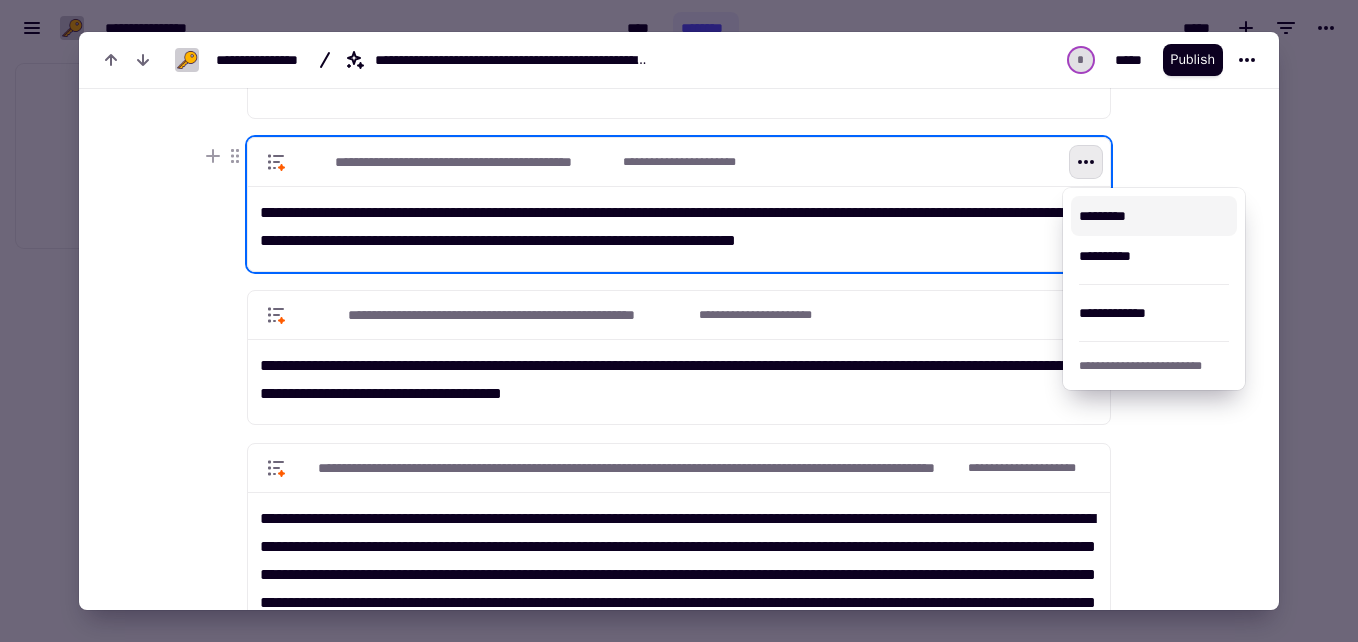 click on "*********" at bounding box center [1154, 216] 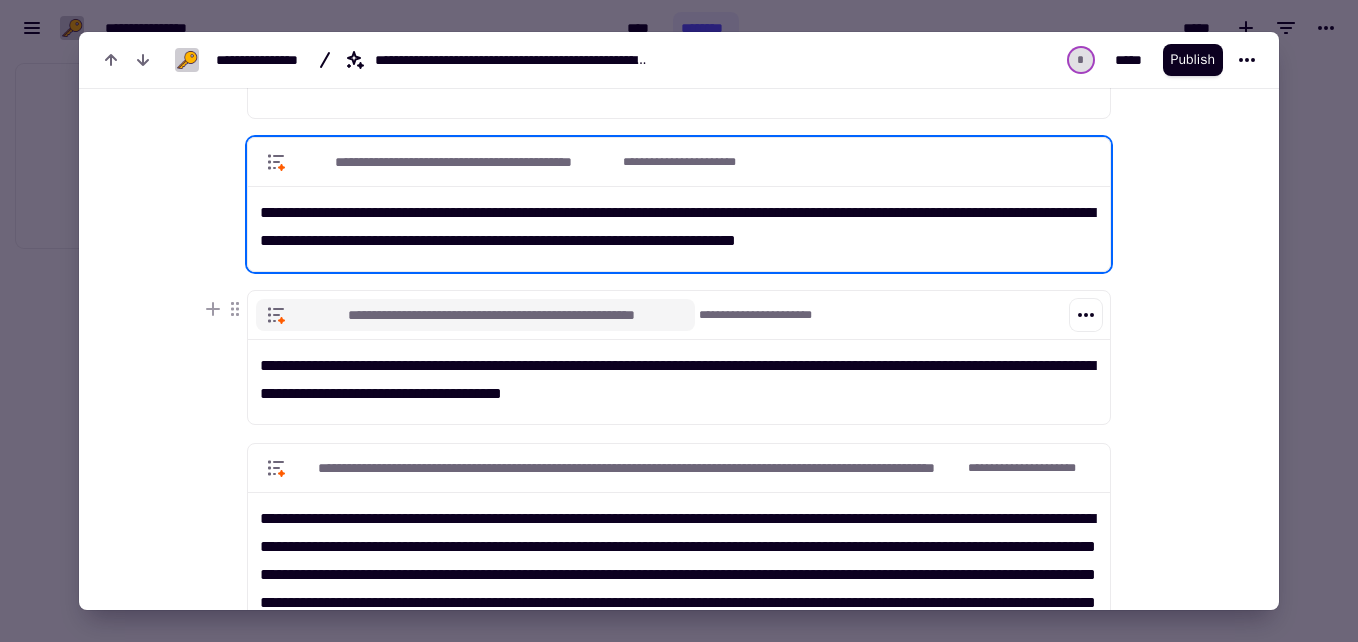 click 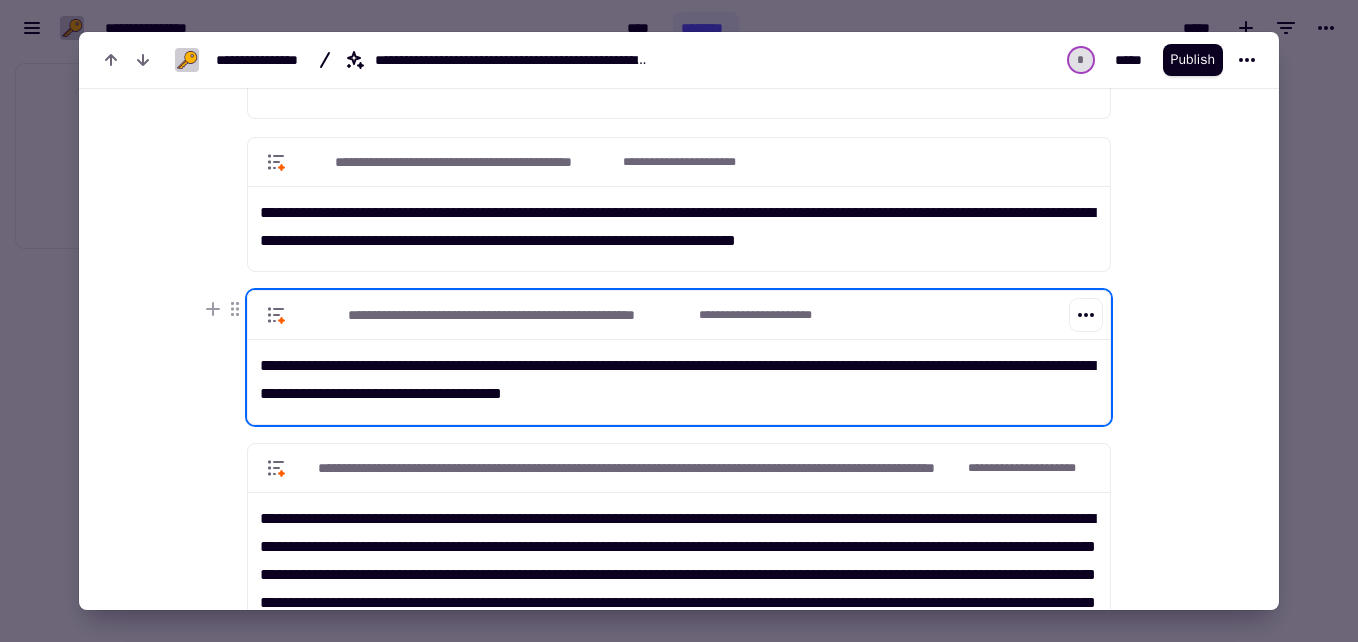 drag, startPoint x: 262, startPoint y: 317, endPoint x: 999, endPoint y: 401, distance: 741.77155 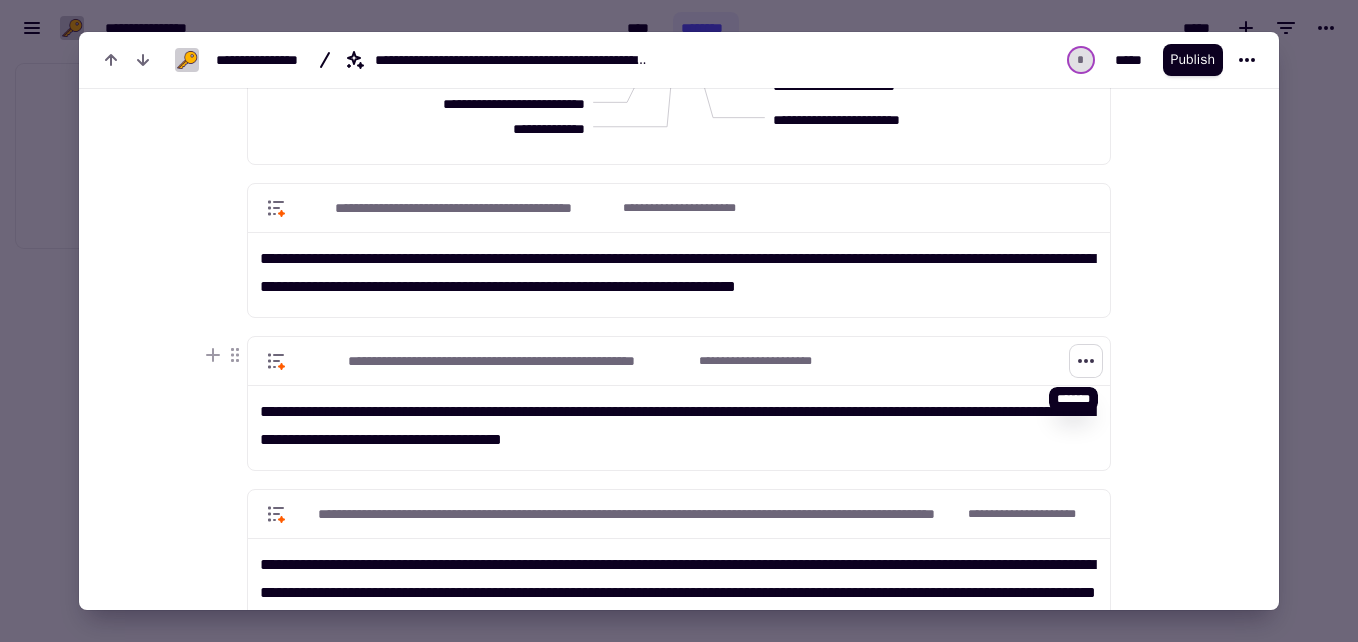 click 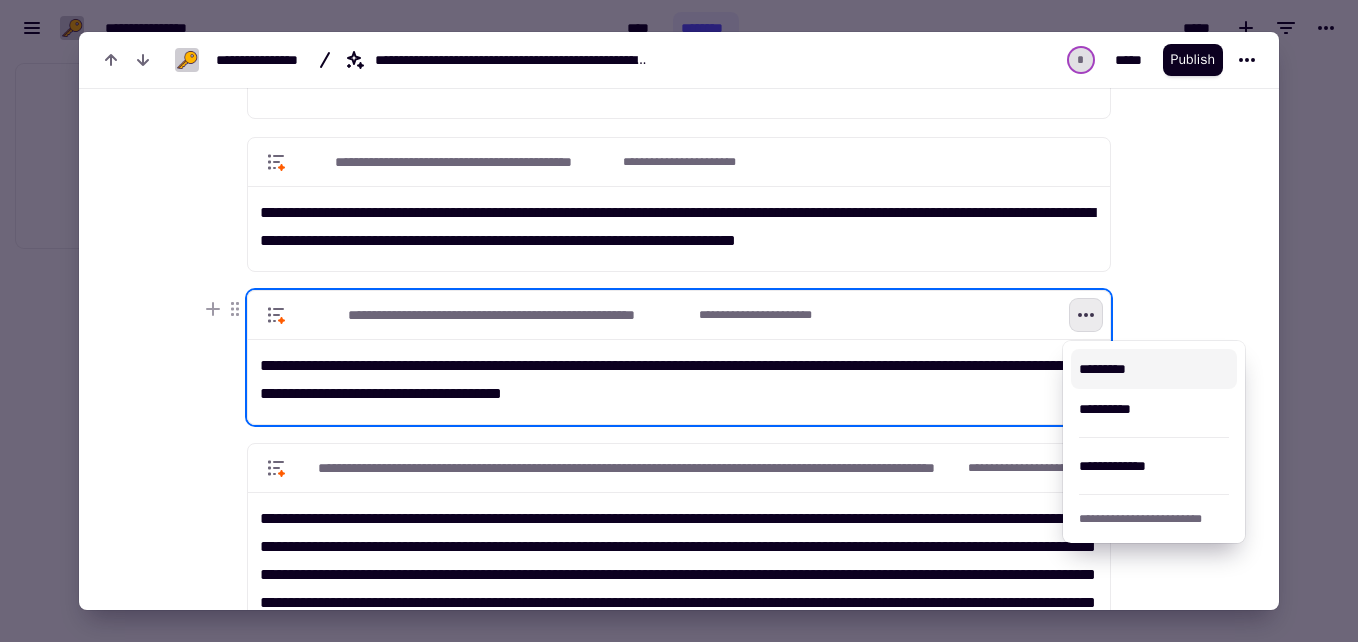 click on "*********" at bounding box center [1154, 369] 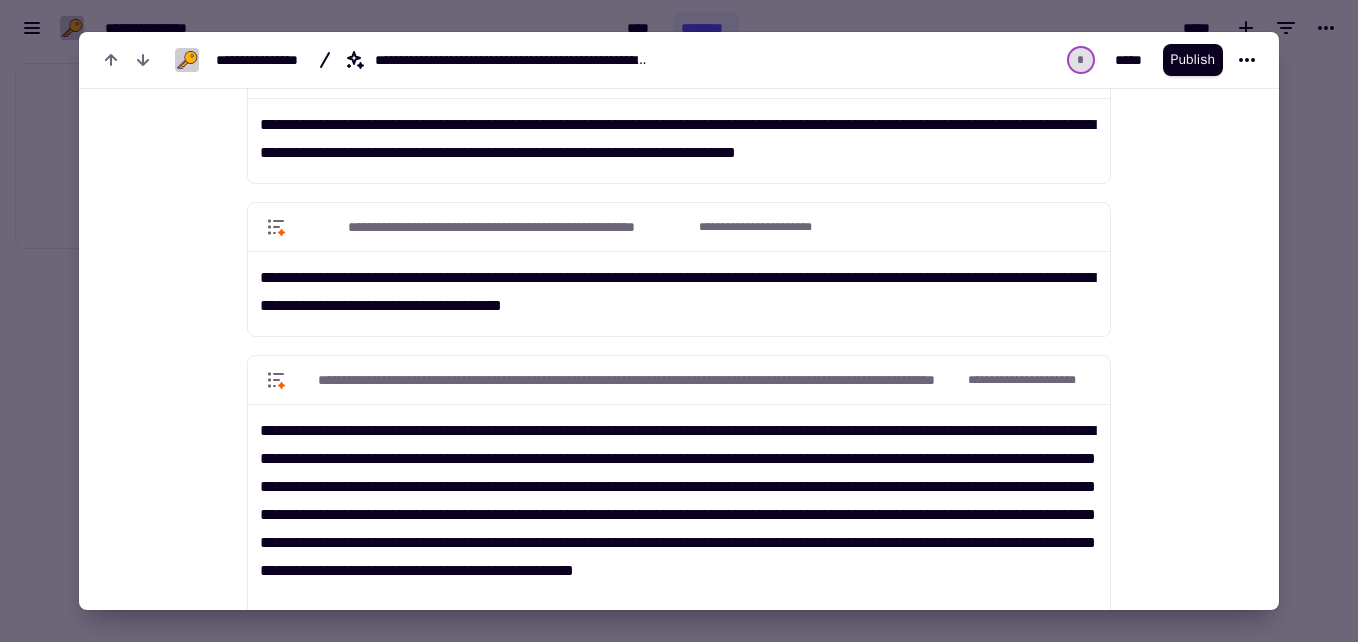 scroll, scrollTop: 1937, scrollLeft: 0, axis: vertical 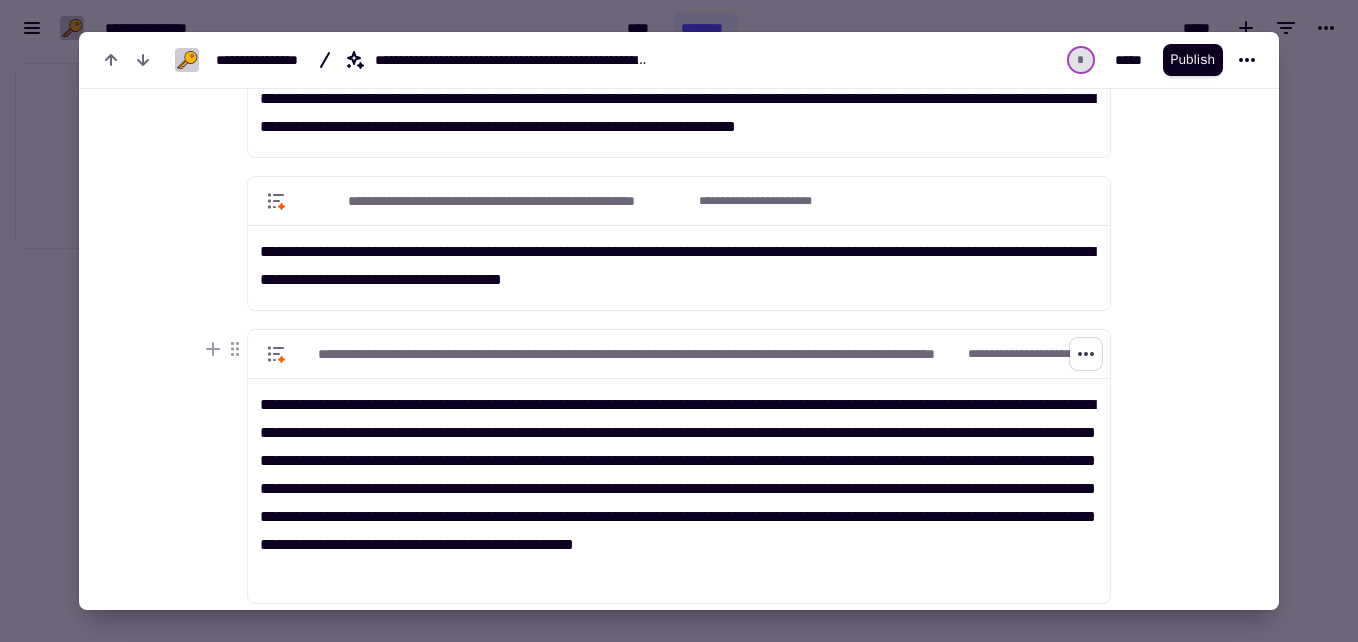 click 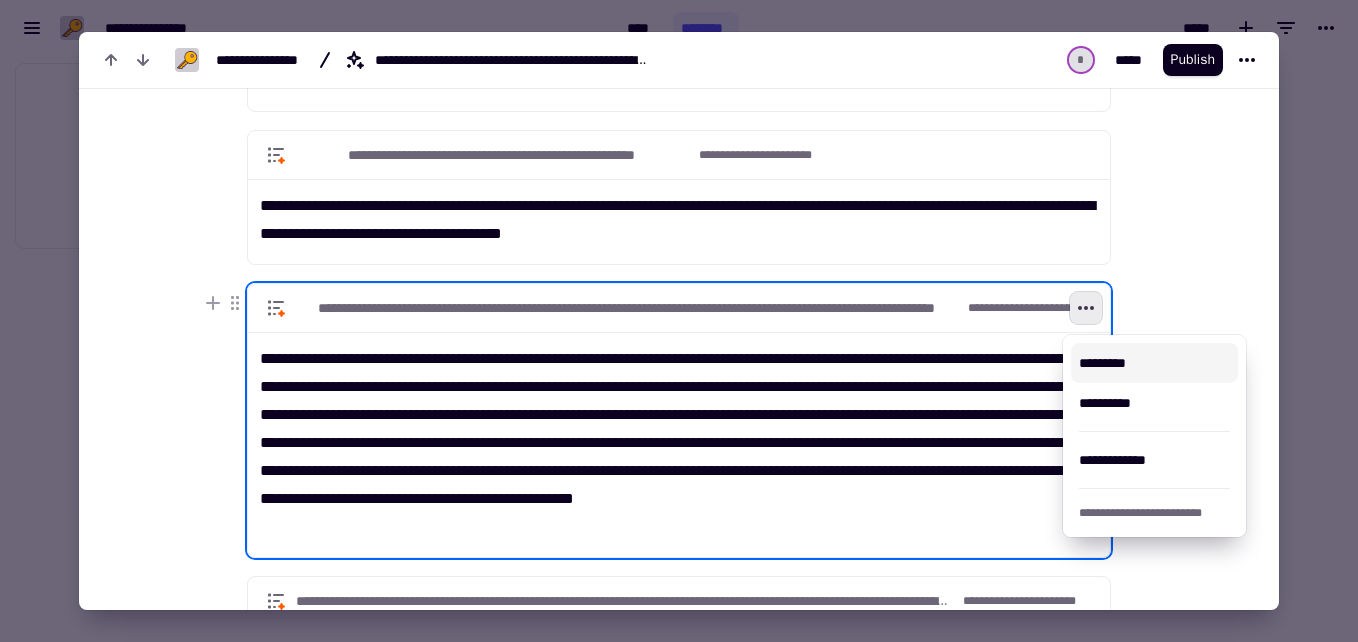 click on "*********" at bounding box center (1155, 363) 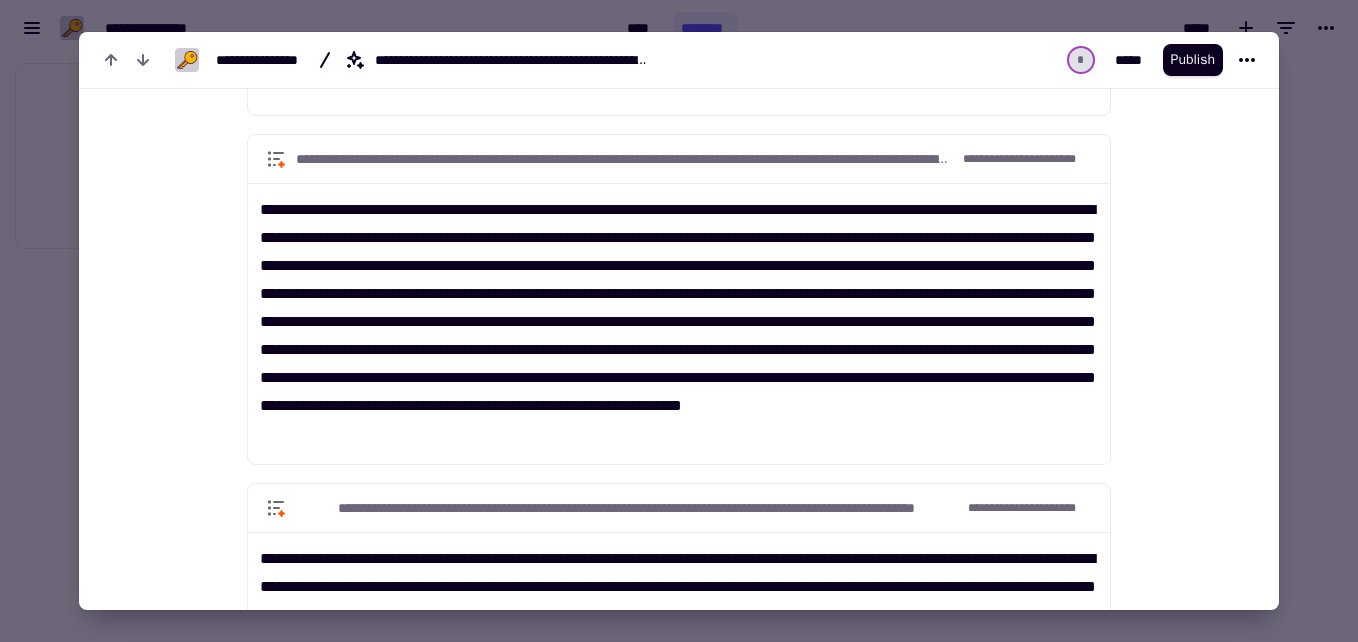 scroll, scrollTop: 2457, scrollLeft: 0, axis: vertical 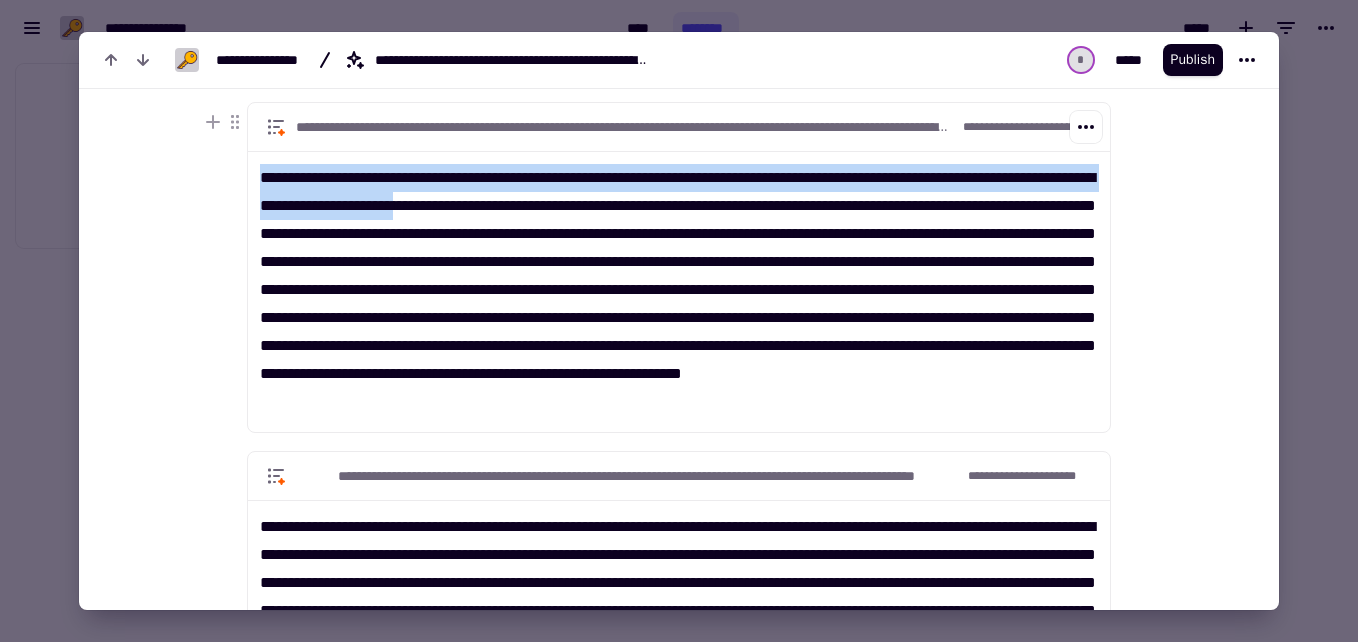 drag, startPoint x: 251, startPoint y: 180, endPoint x: 587, endPoint y: 221, distance: 338.49225 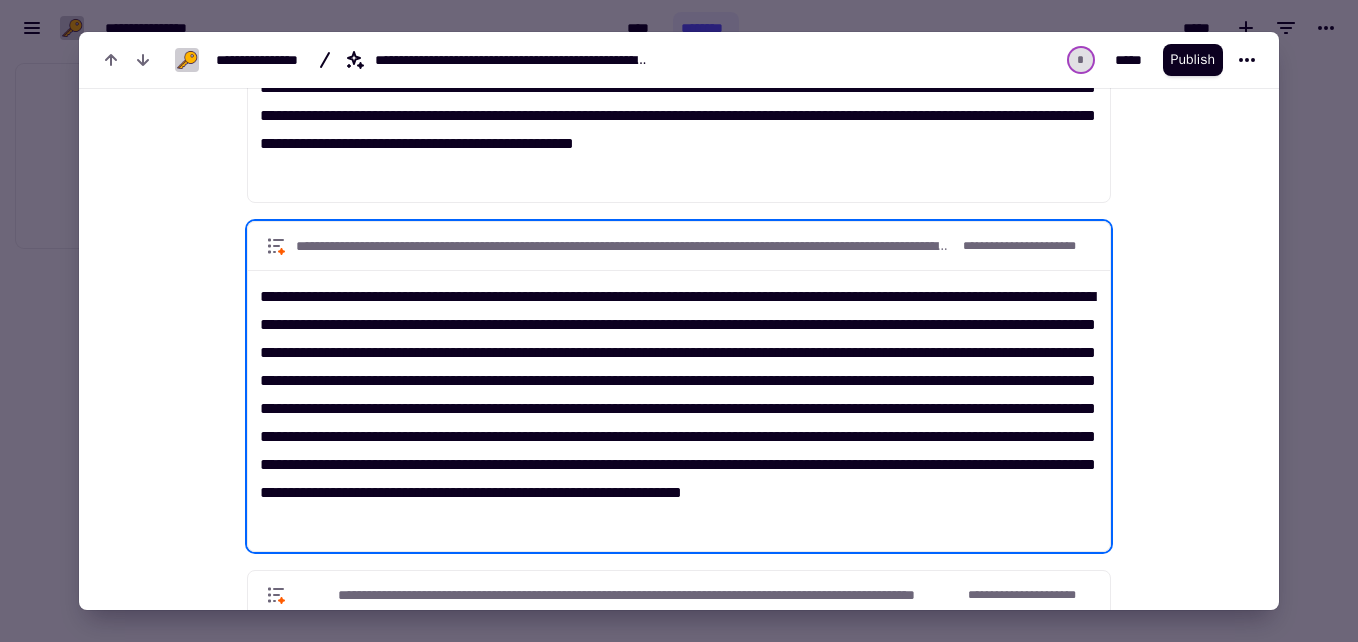 scroll, scrollTop: 2361, scrollLeft: 0, axis: vertical 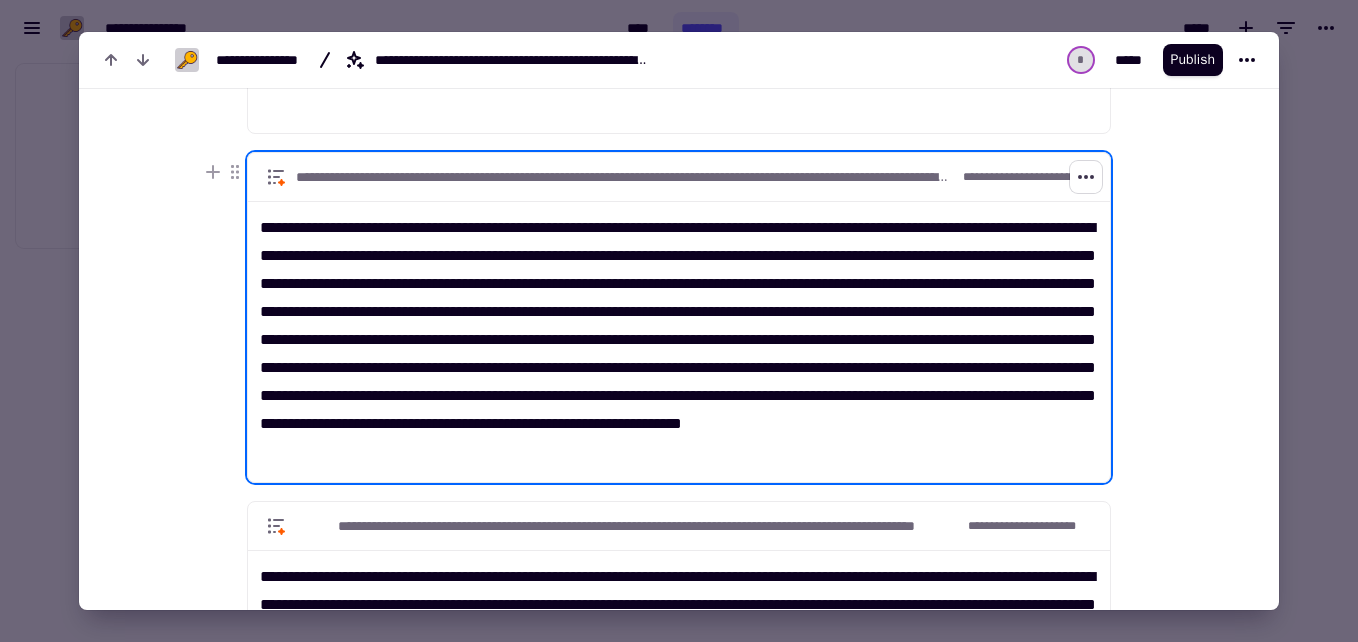 click 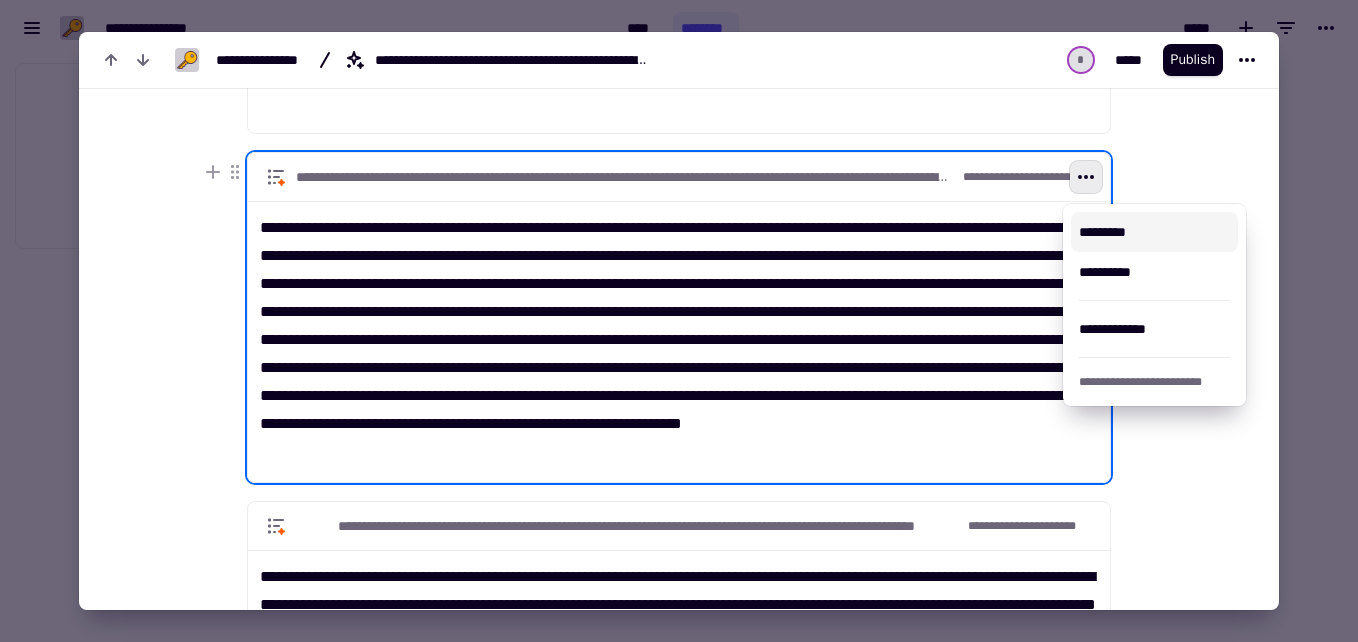 click on "*********" at bounding box center (1155, 232) 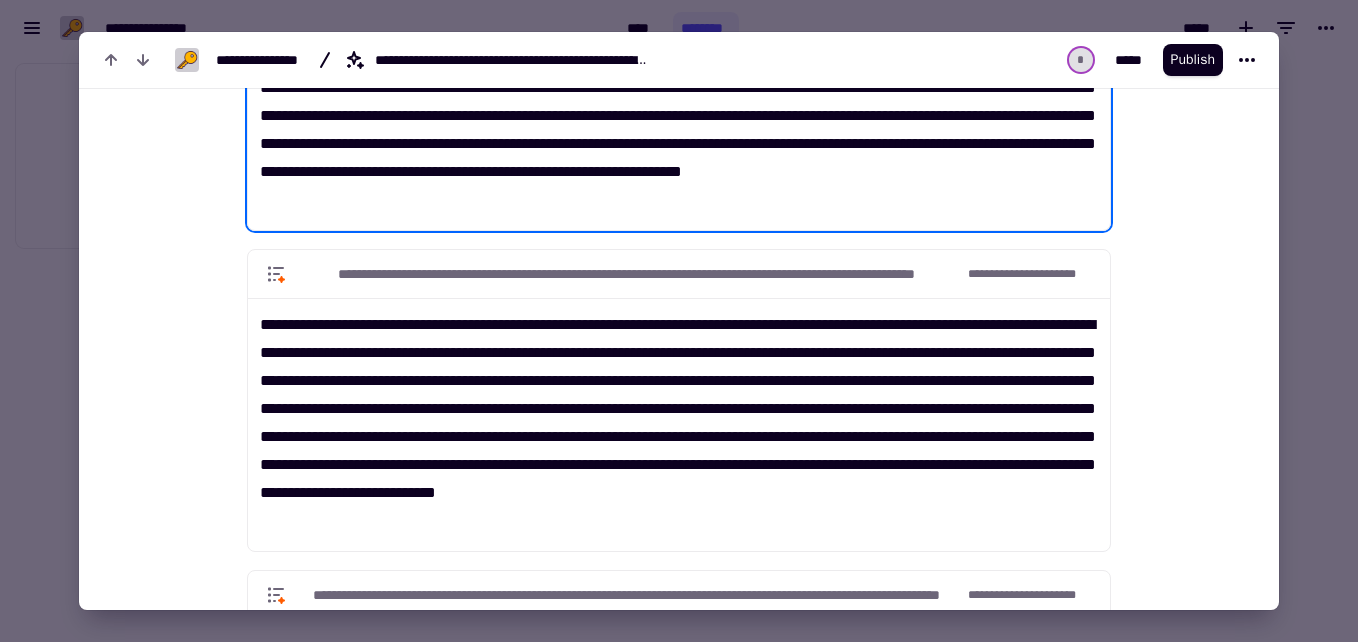 scroll, scrollTop: 2636, scrollLeft: 0, axis: vertical 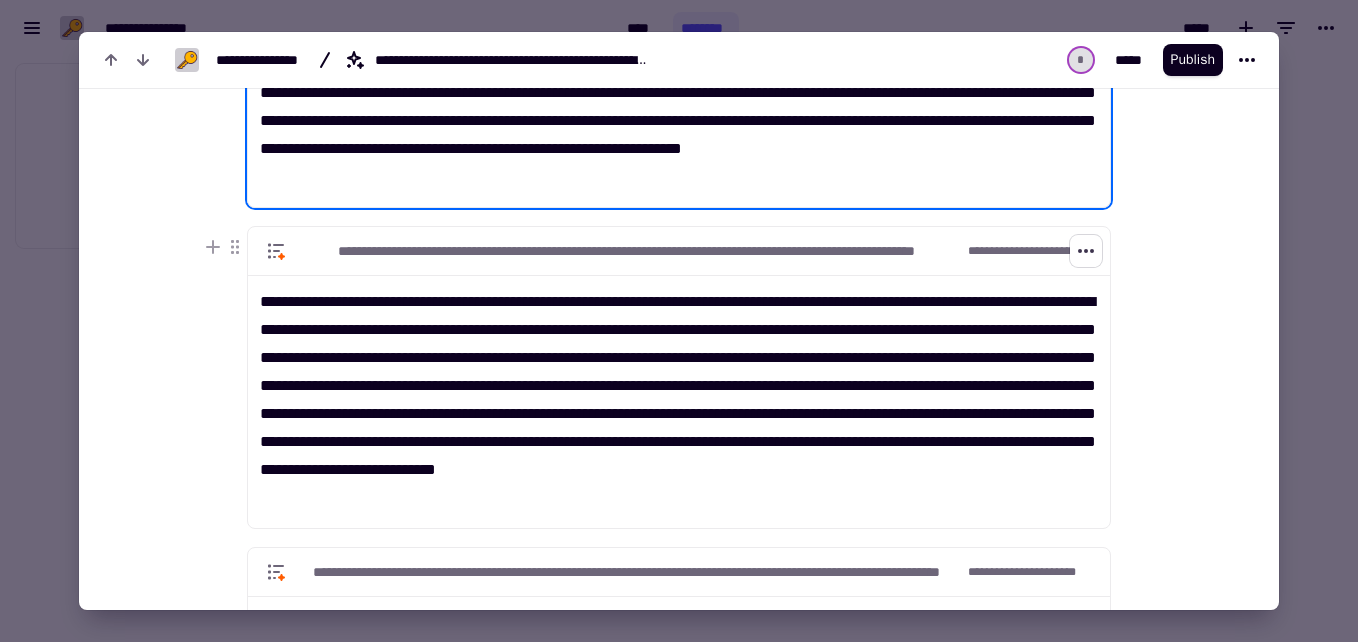 click 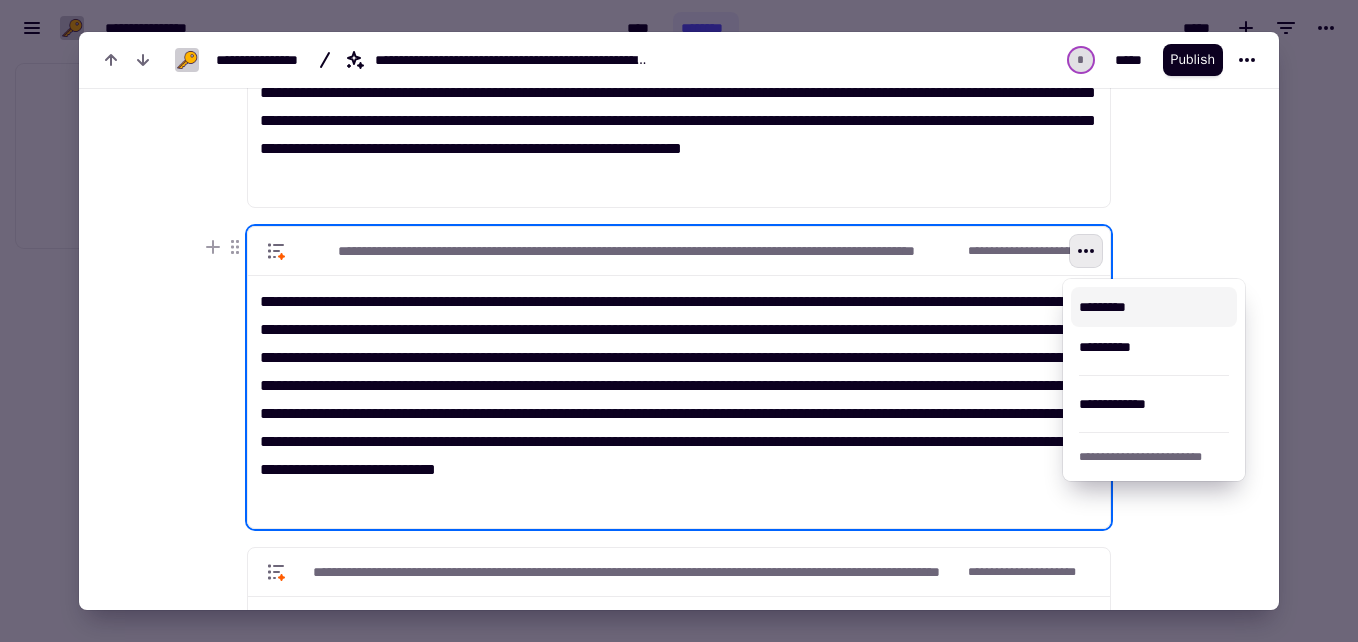 click on "*********" at bounding box center (1154, 307) 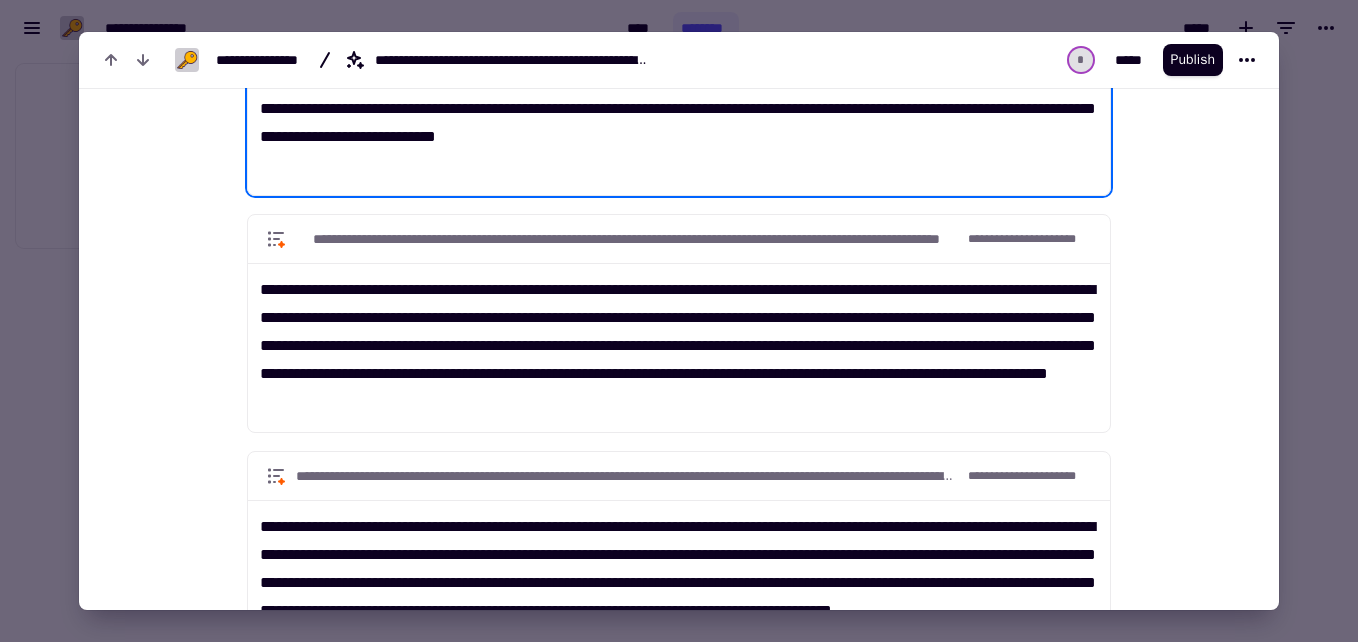 scroll, scrollTop: 2992, scrollLeft: 0, axis: vertical 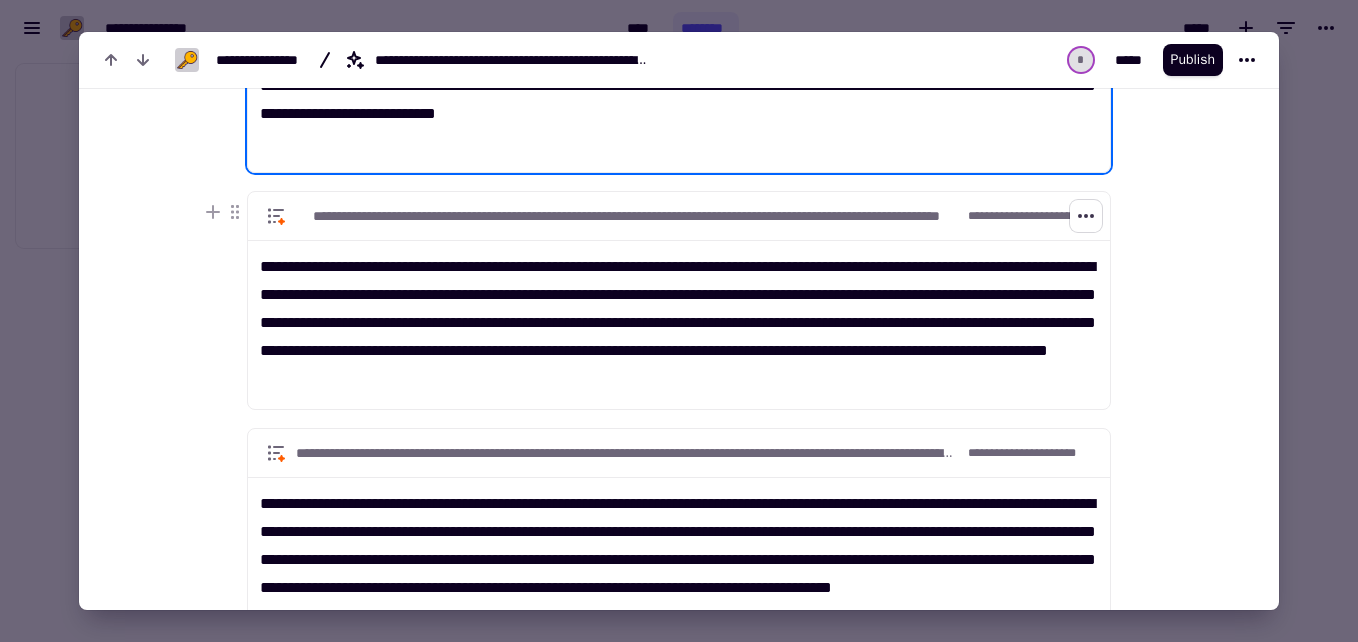 click 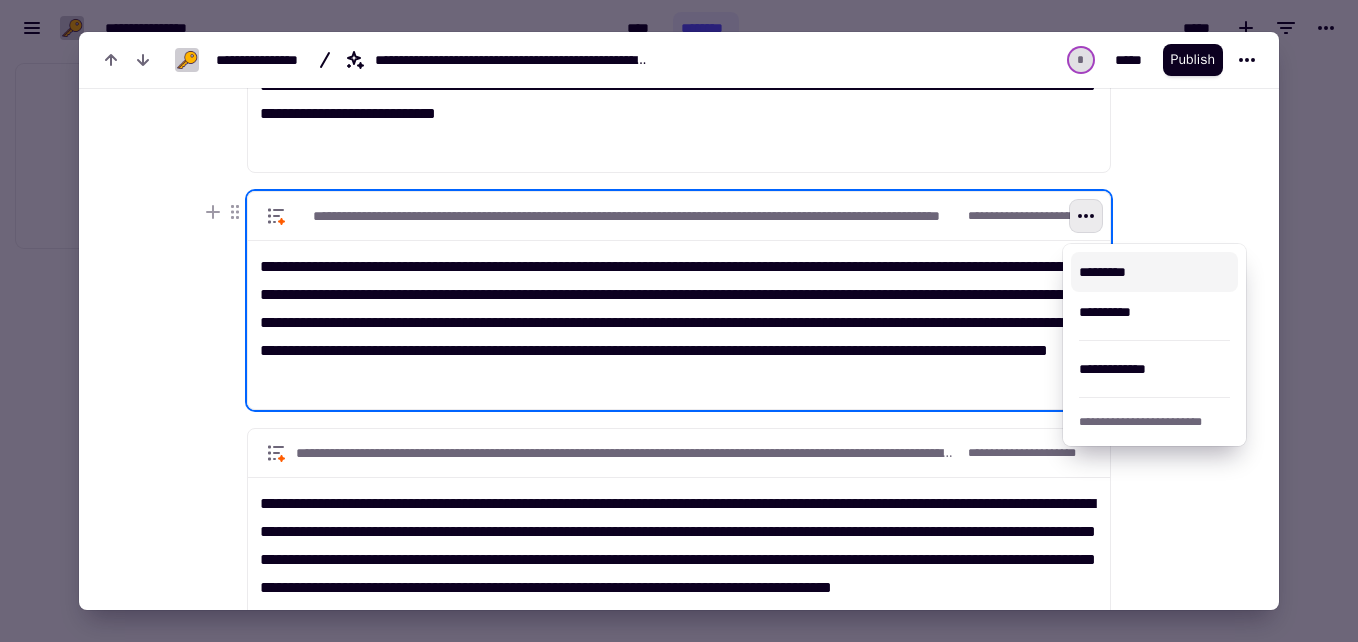 click on "*********" at bounding box center [1155, 272] 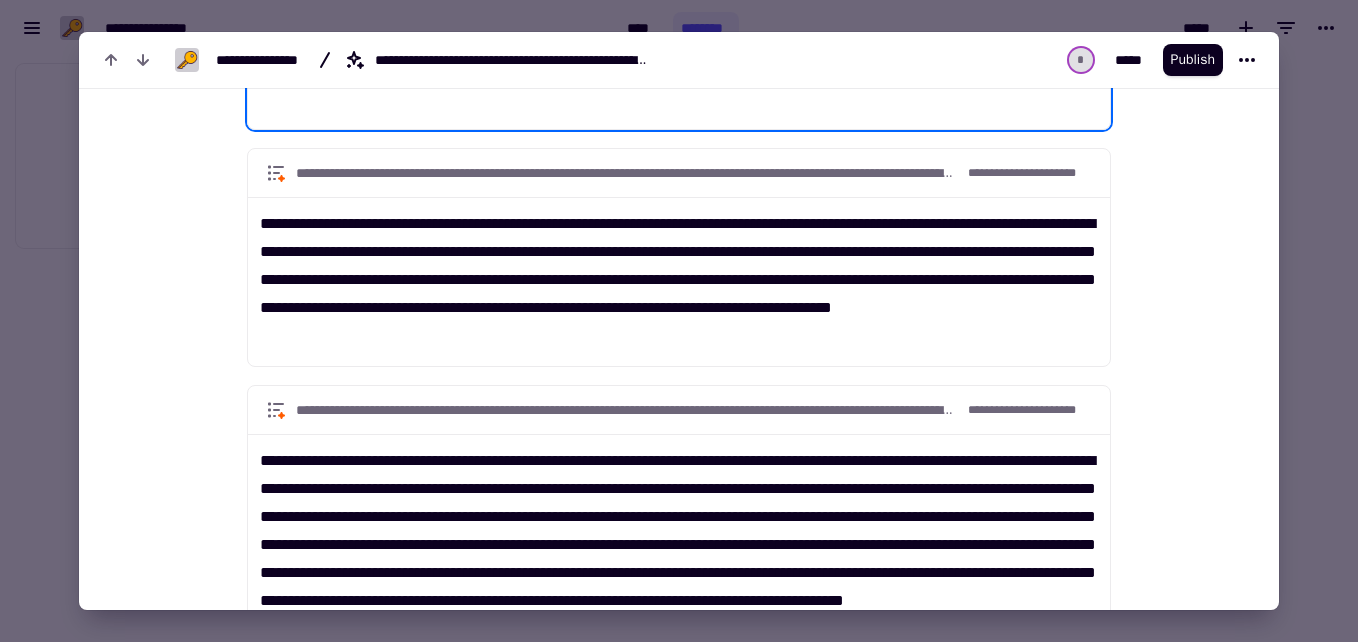 scroll, scrollTop: 3312, scrollLeft: 0, axis: vertical 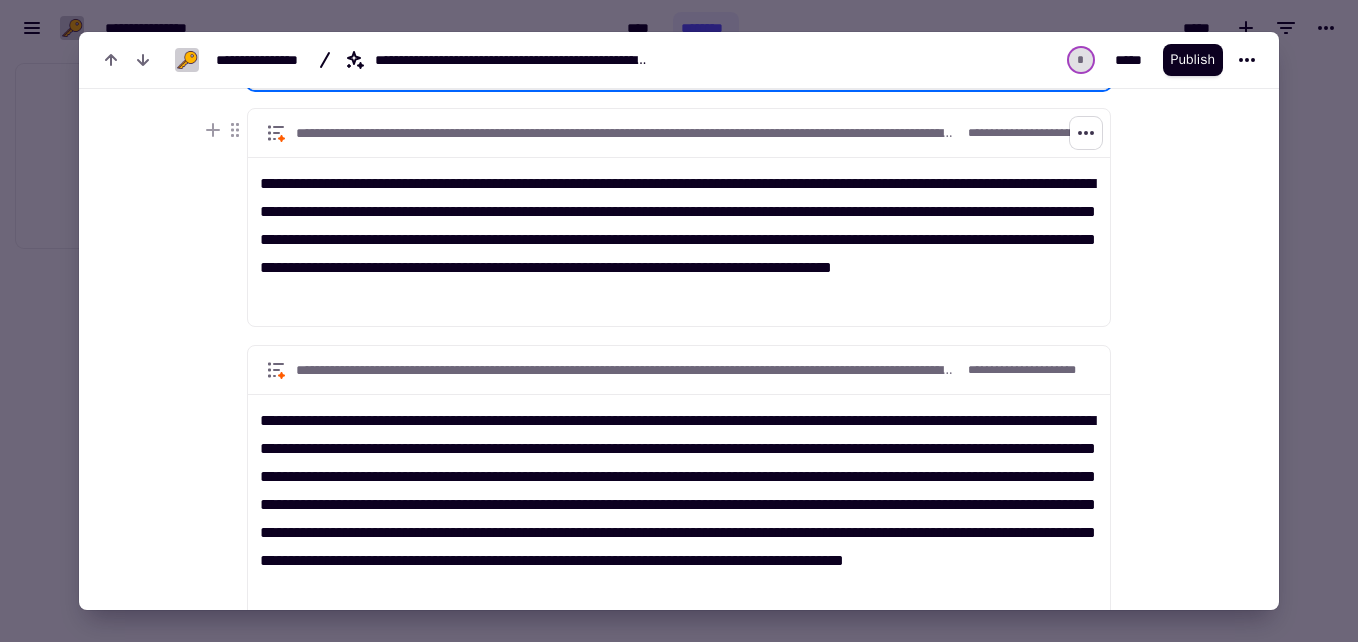 click 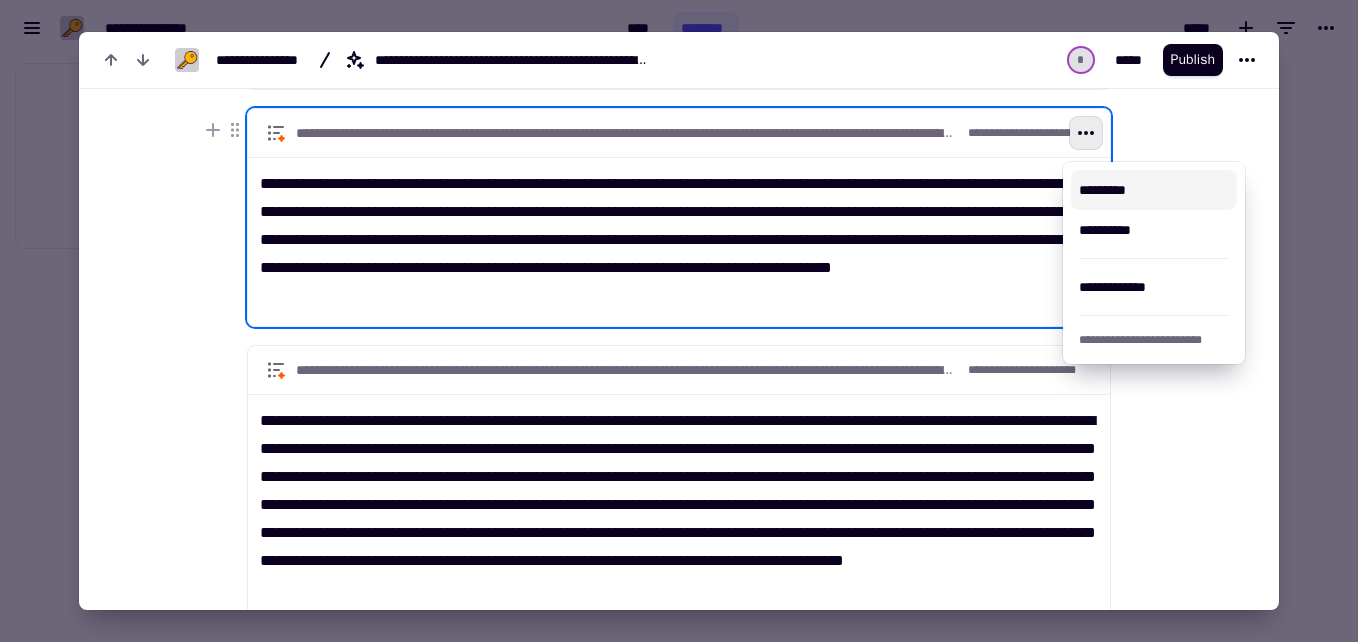 click on "*********" at bounding box center [1154, 190] 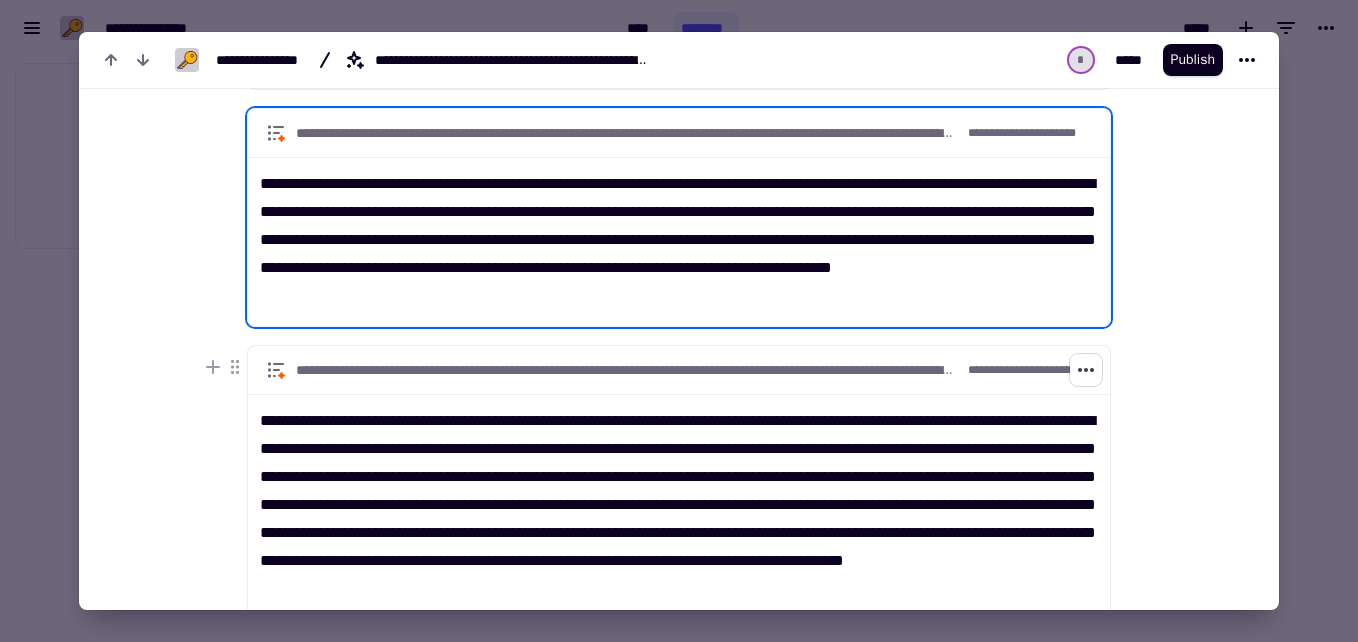 click 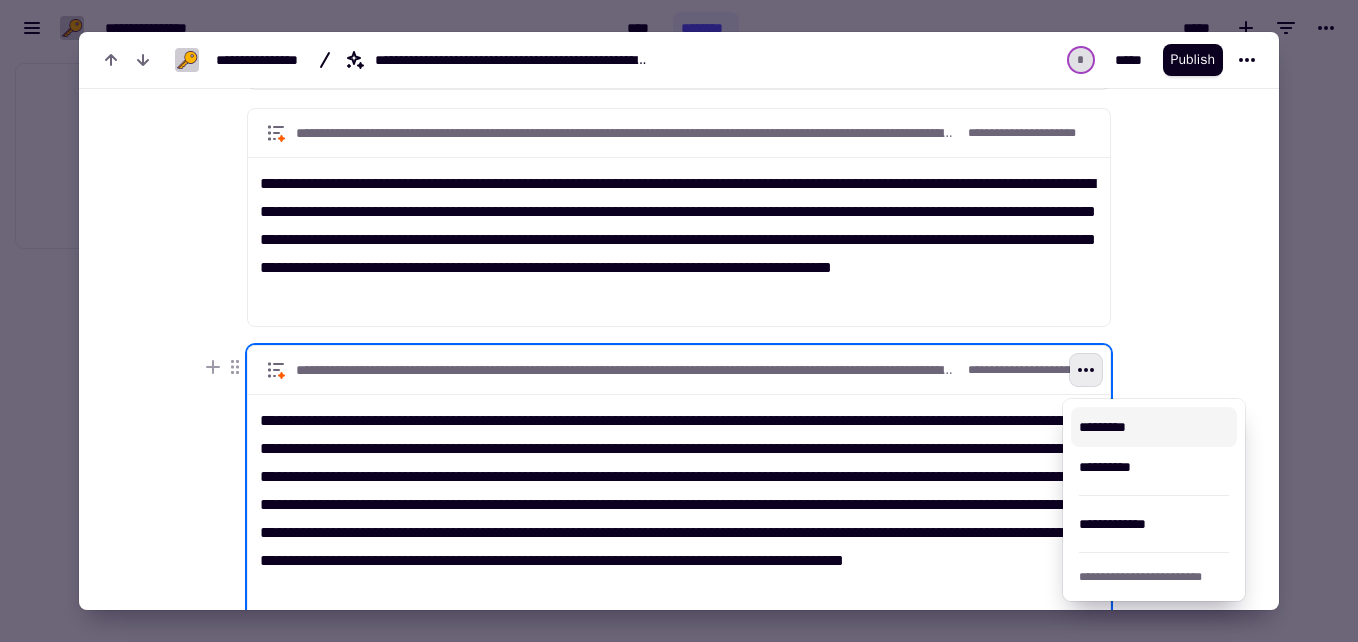 click on "*********" at bounding box center [1154, 427] 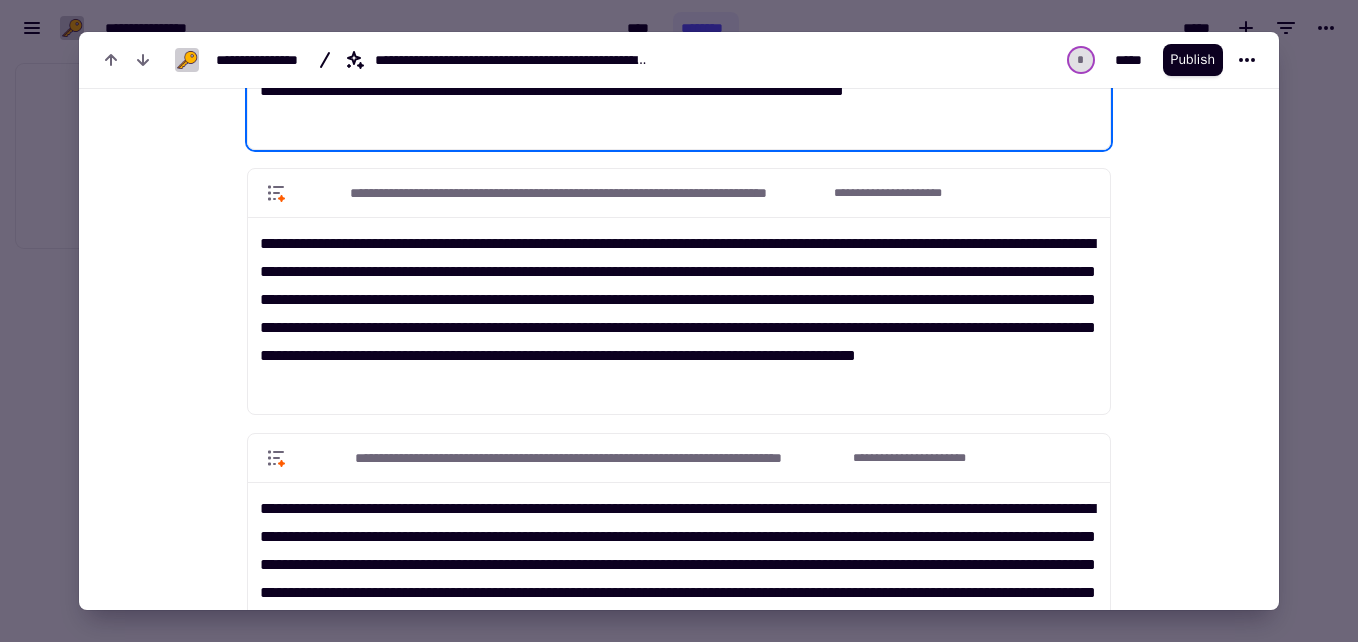 scroll, scrollTop: 3805, scrollLeft: 0, axis: vertical 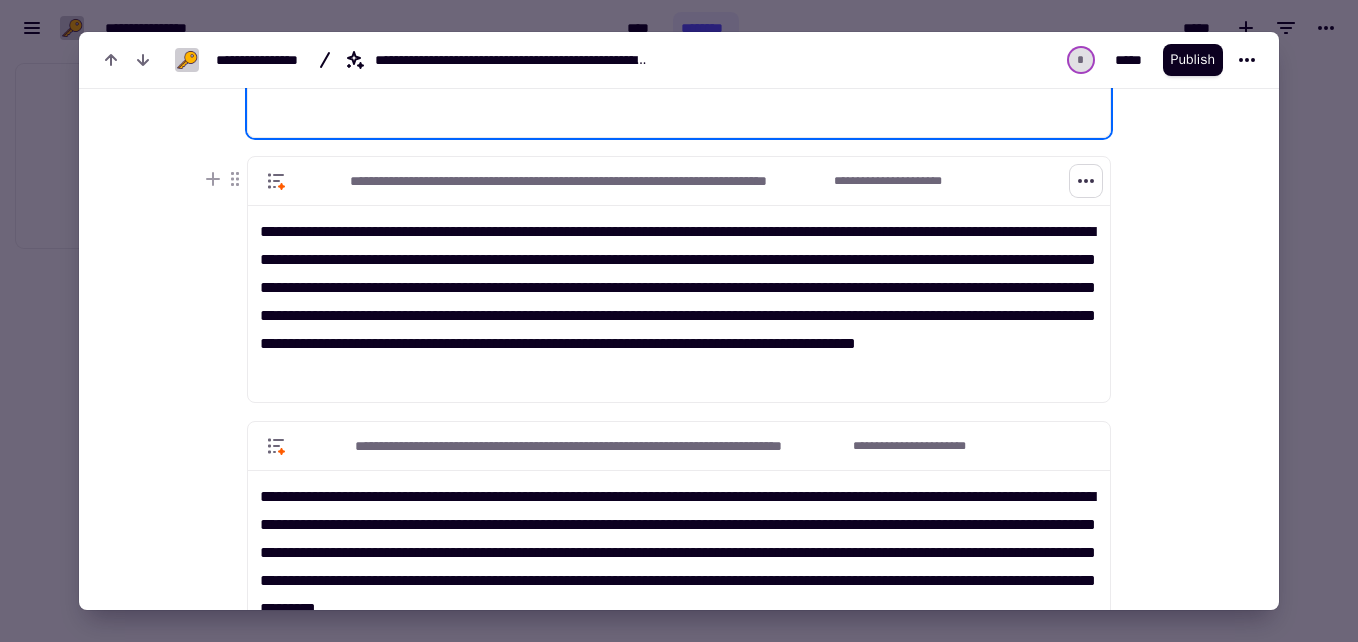click 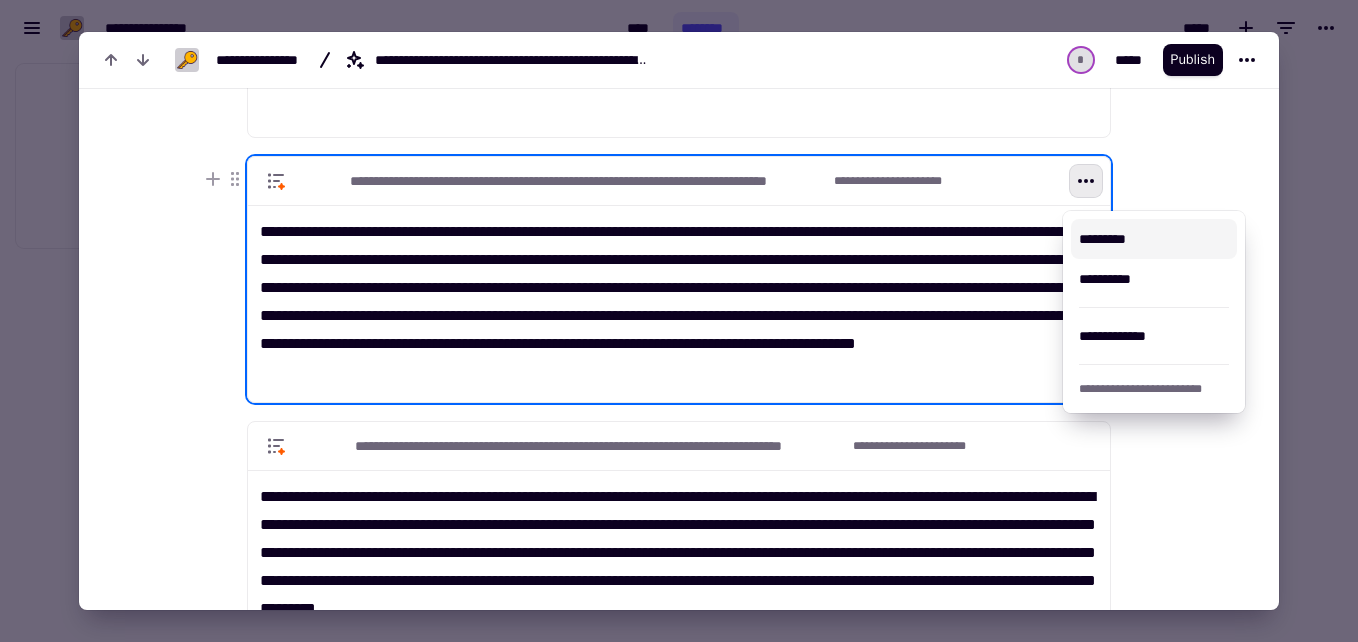 click on "*********" at bounding box center [1154, 239] 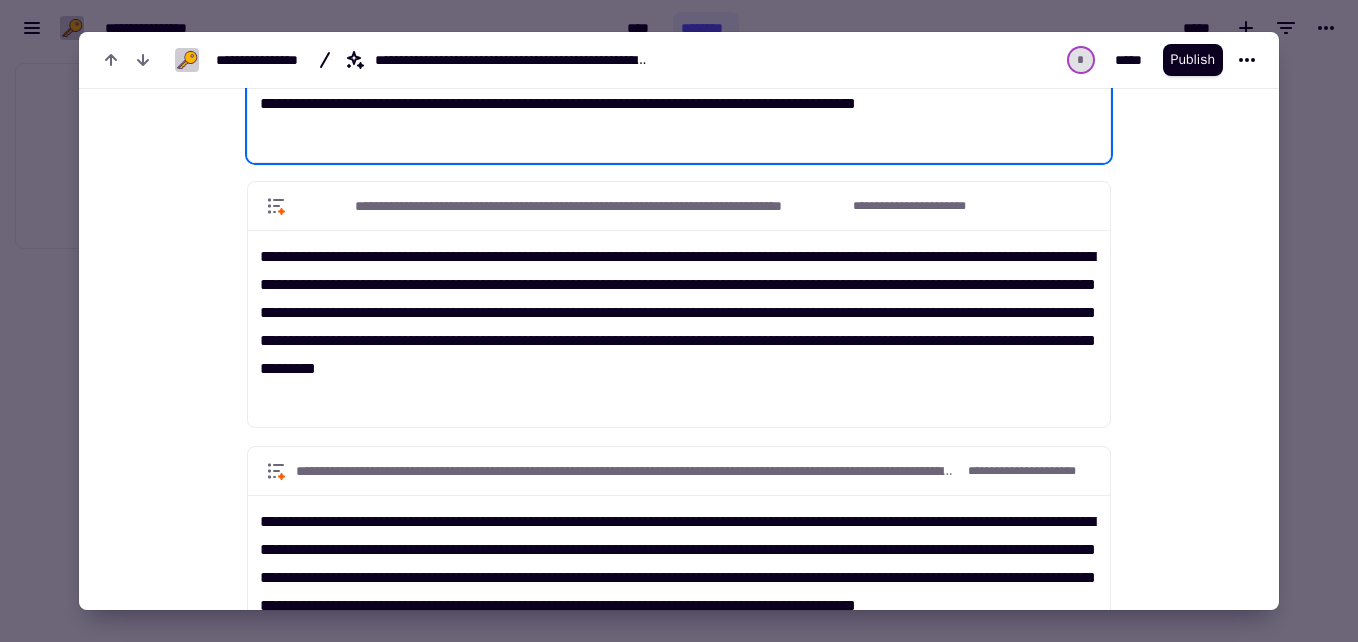 scroll, scrollTop: 4068, scrollLeft: 0, axis: vertical 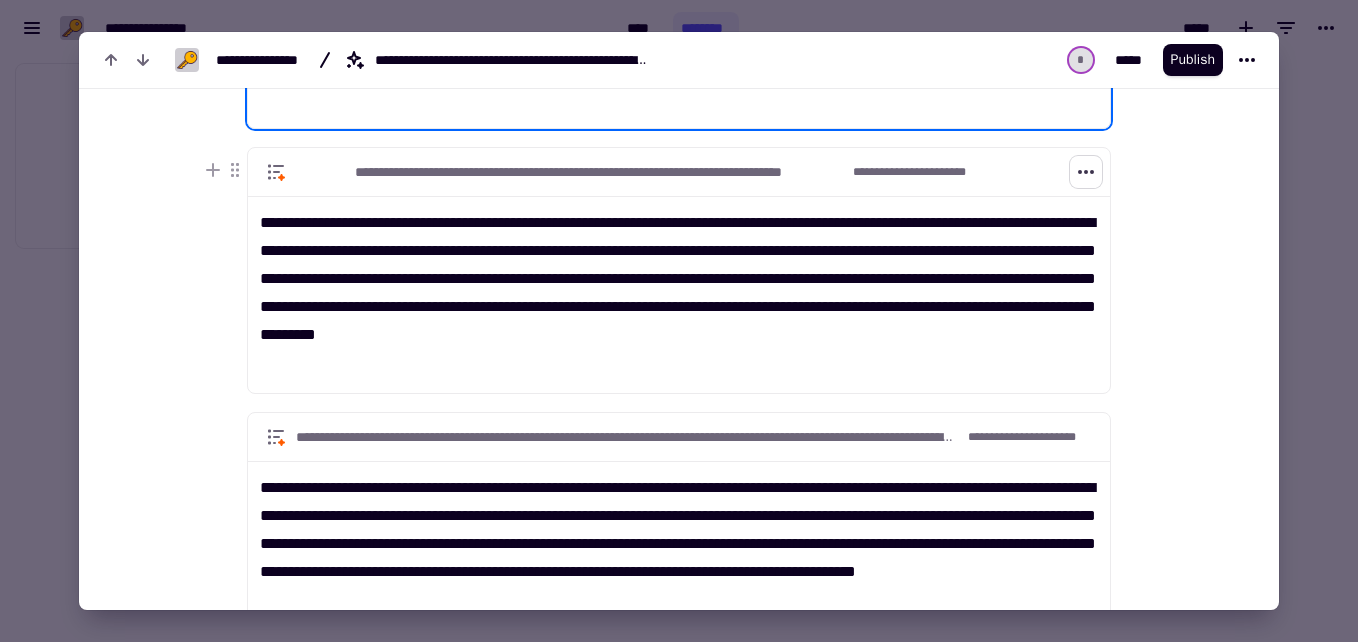 click 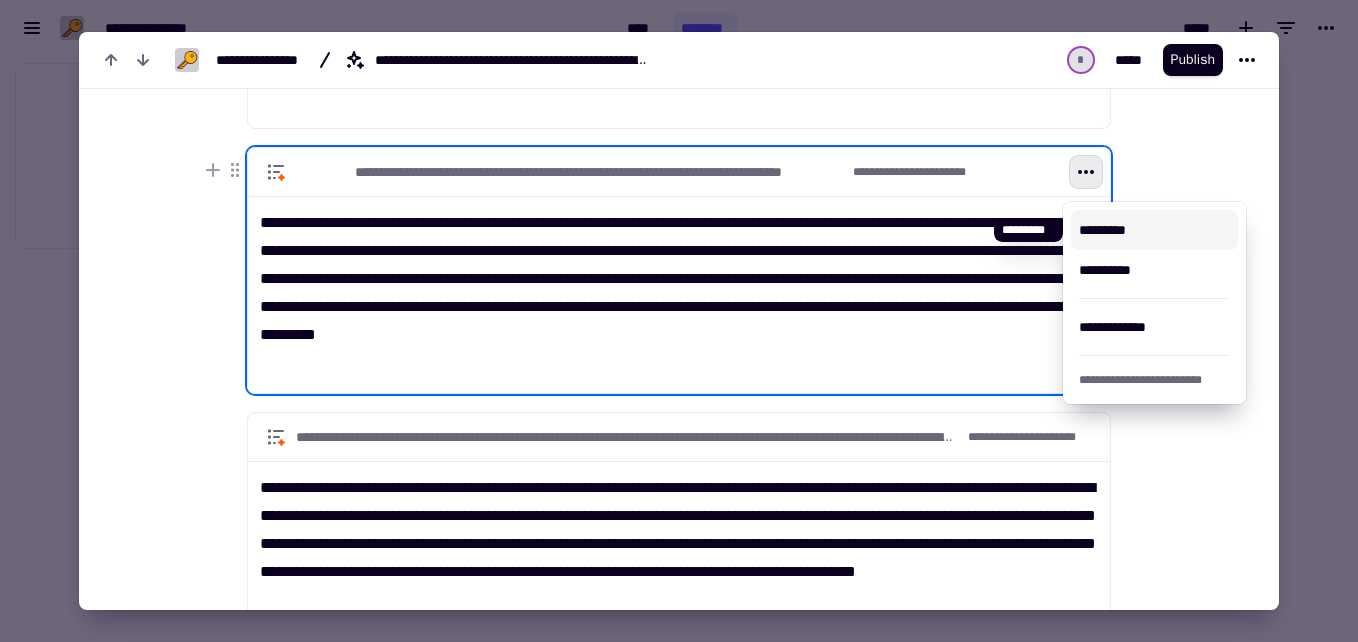 click on "*********" at bounding box center (1155, 230) 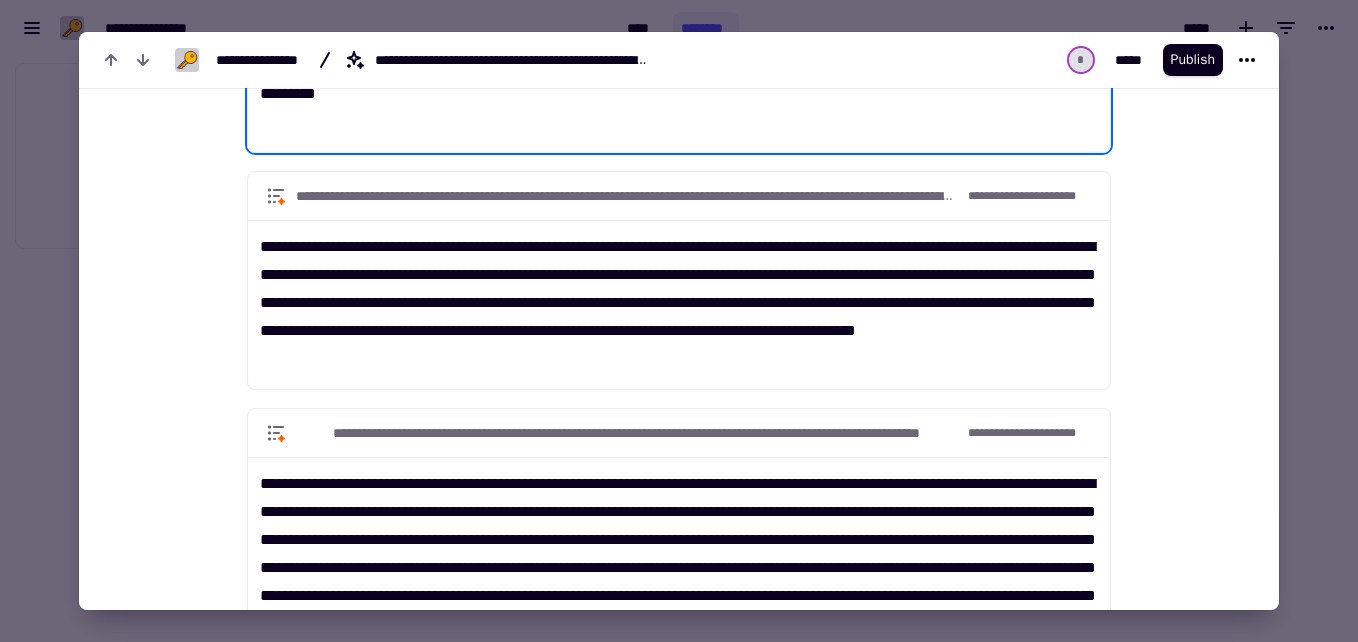 scroll, scrollTop: 4355, scrollLeft: 0, axis: vertical 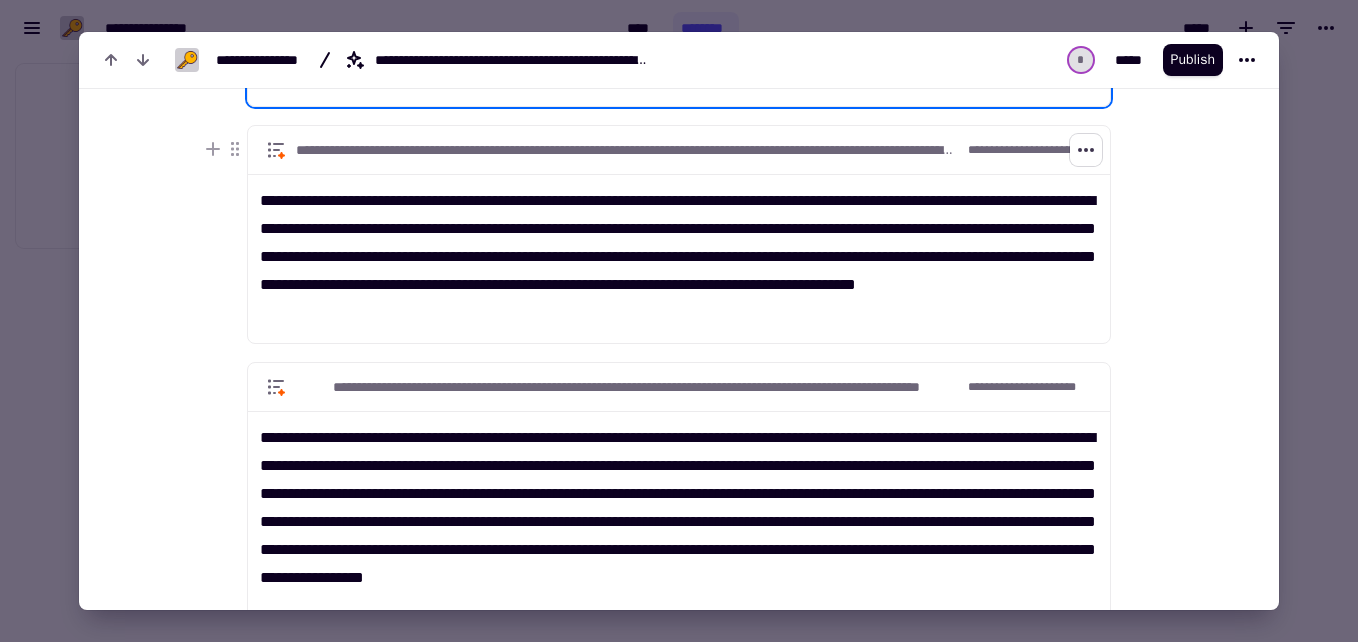 click 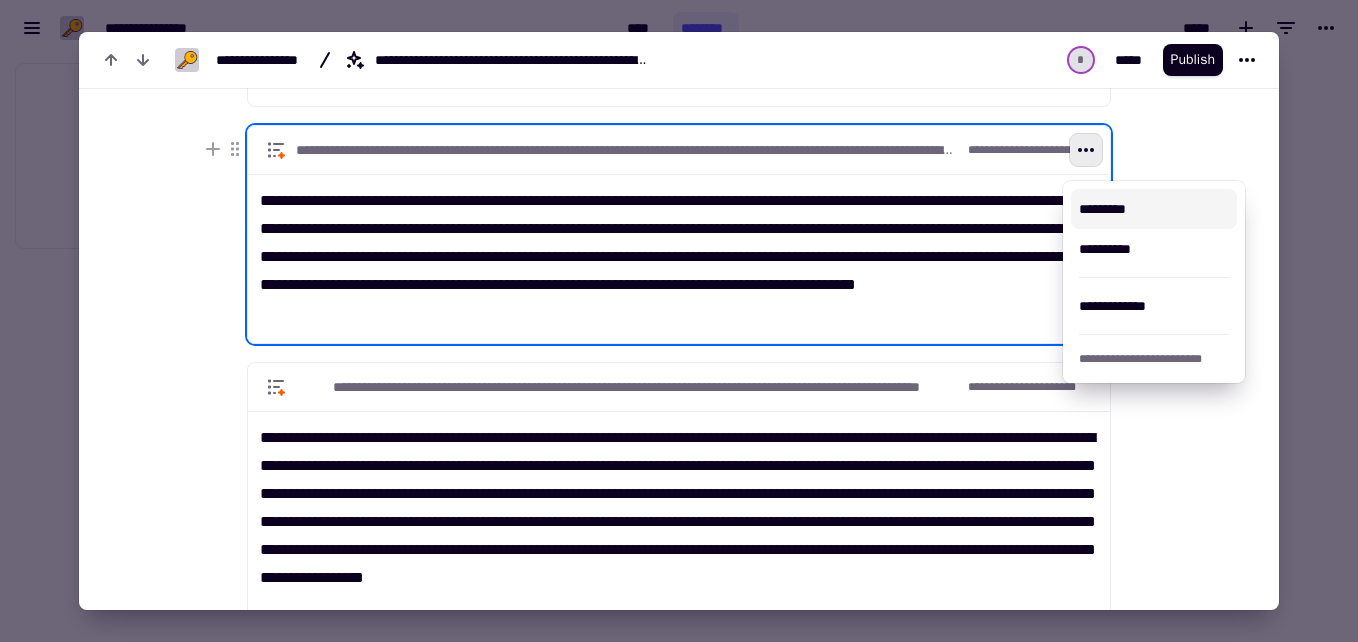 click on "*********" at bounding box center [1154, 209] 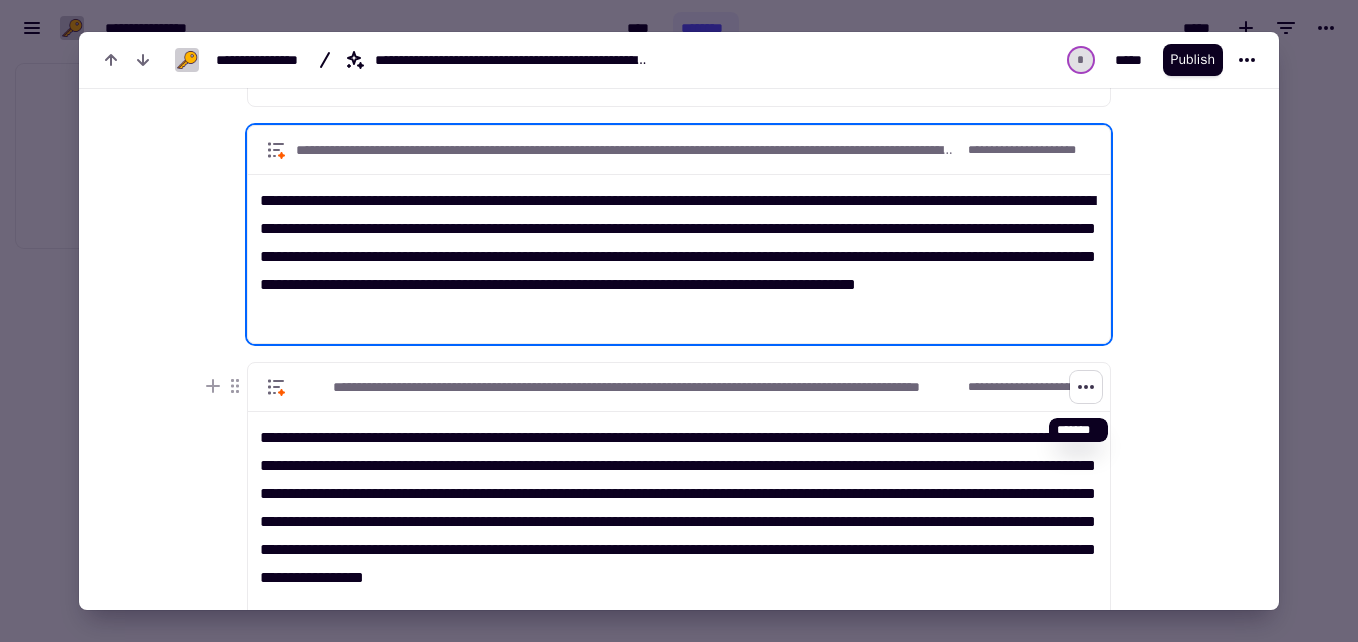 click 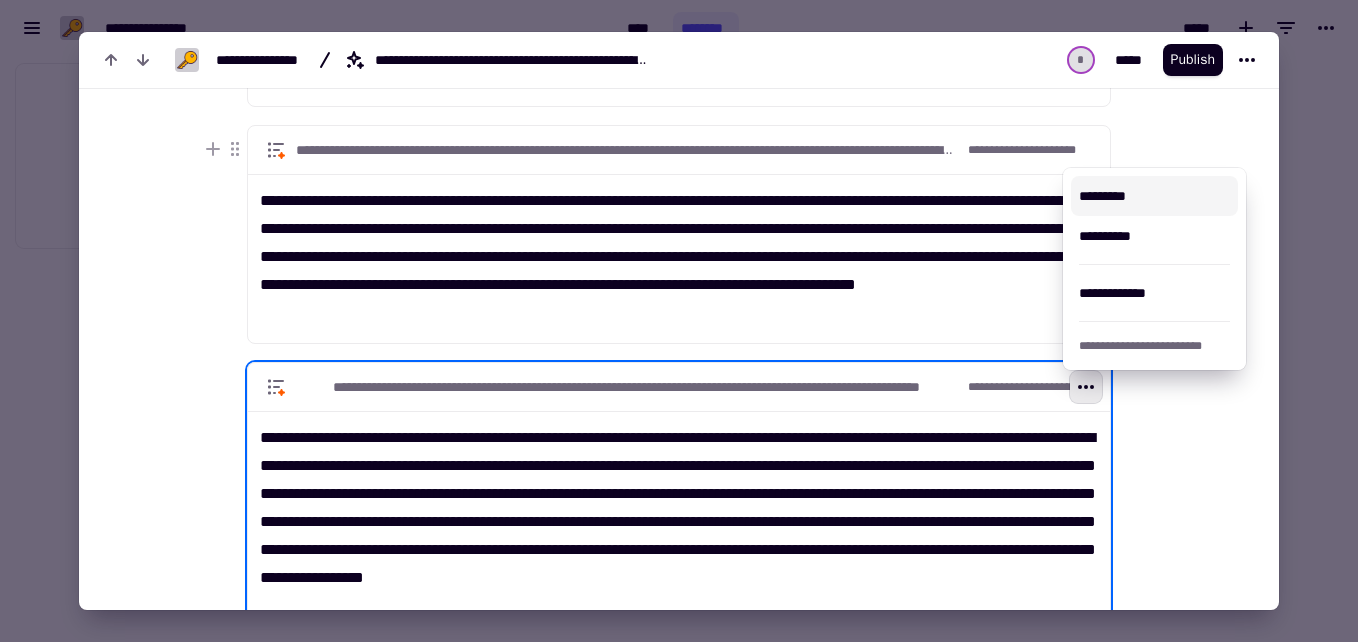 click on "*********" at bounding box center (1155, 196) 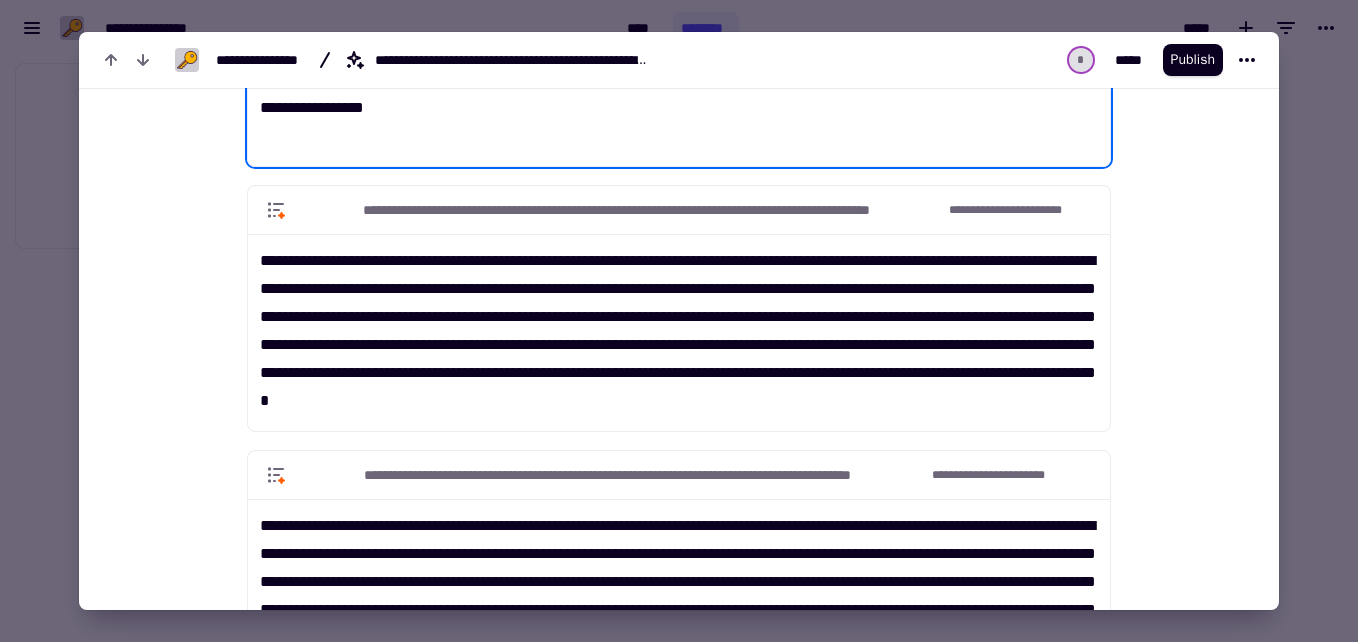 scroll, scrollTop: 4859, scrollLeft: 0, axis: vertical 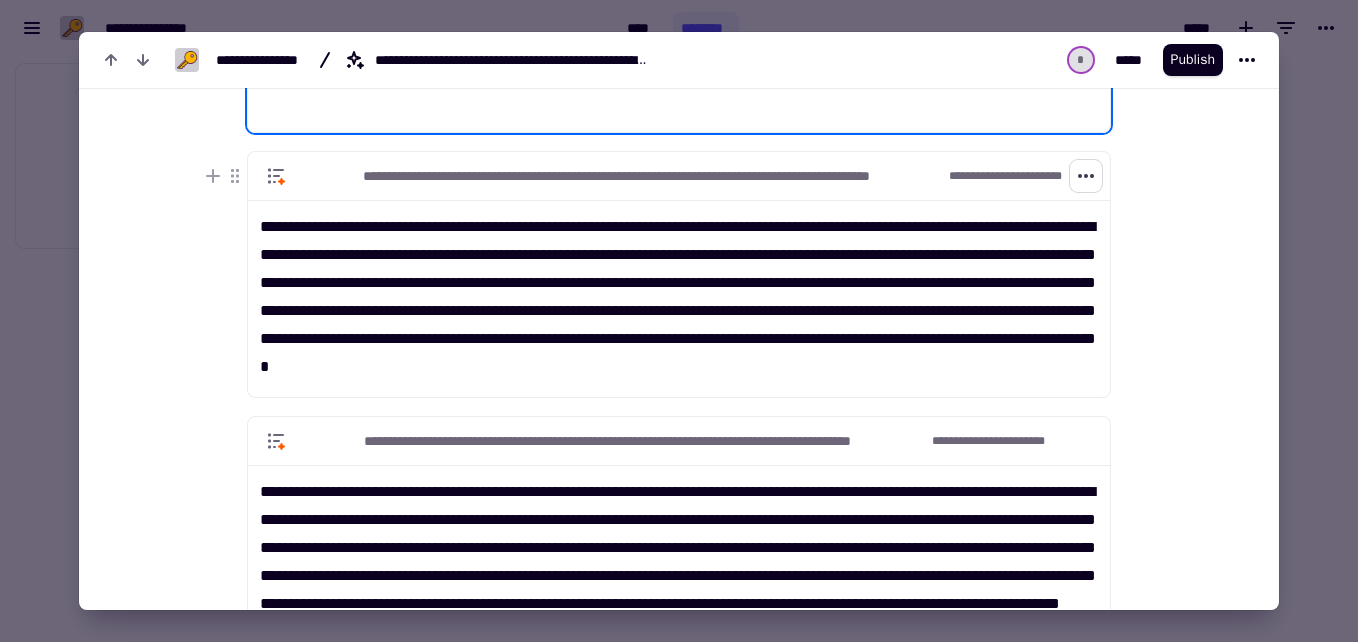 click 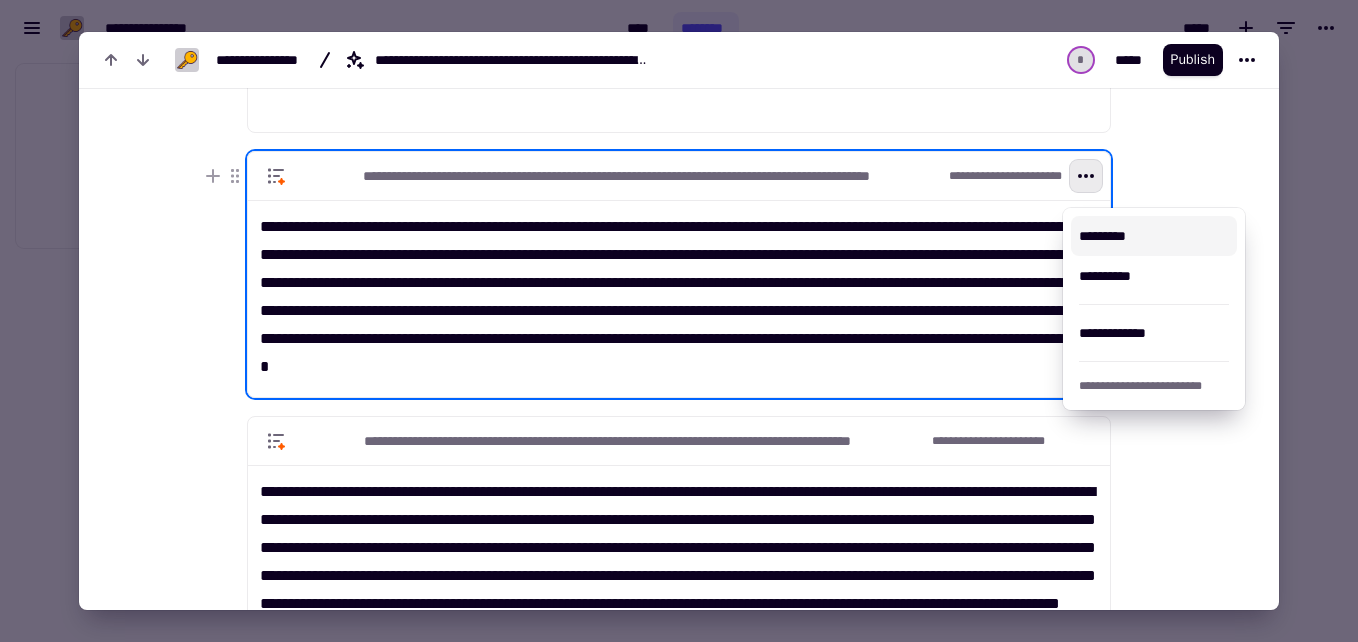 click on "*********" at bounding box center [1154, 236] 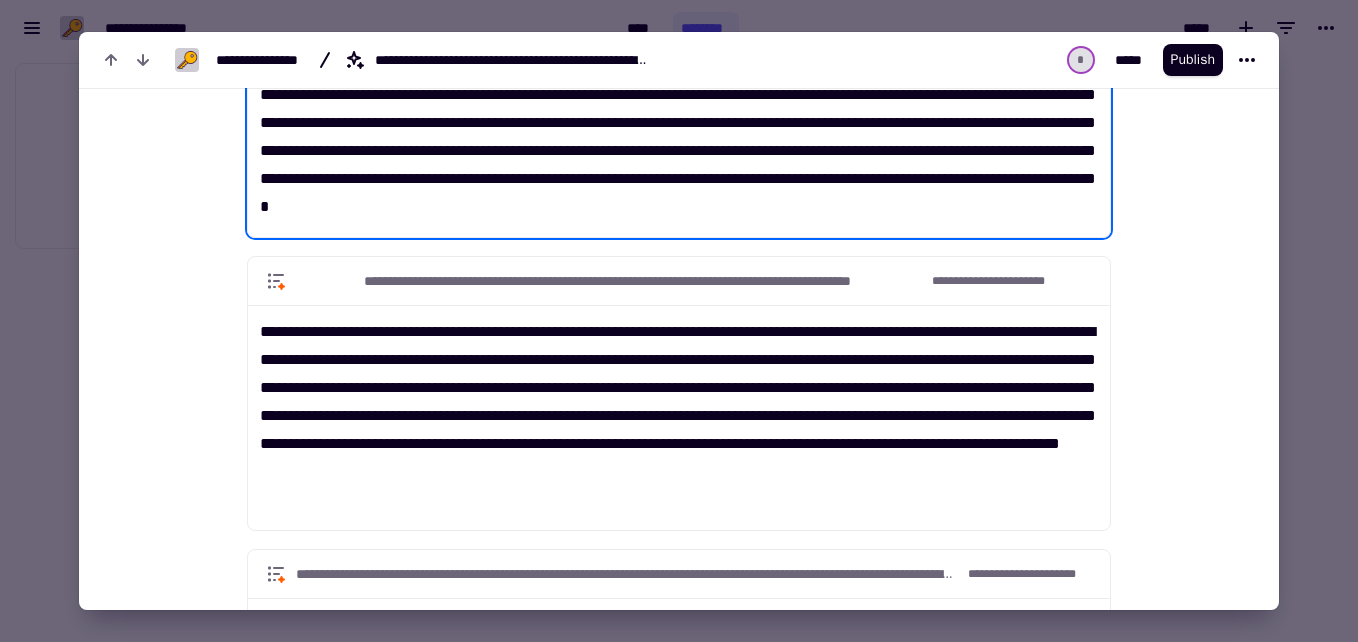 scroll, scrollTop: 5054, scrollLeft: 0, axis: vertical 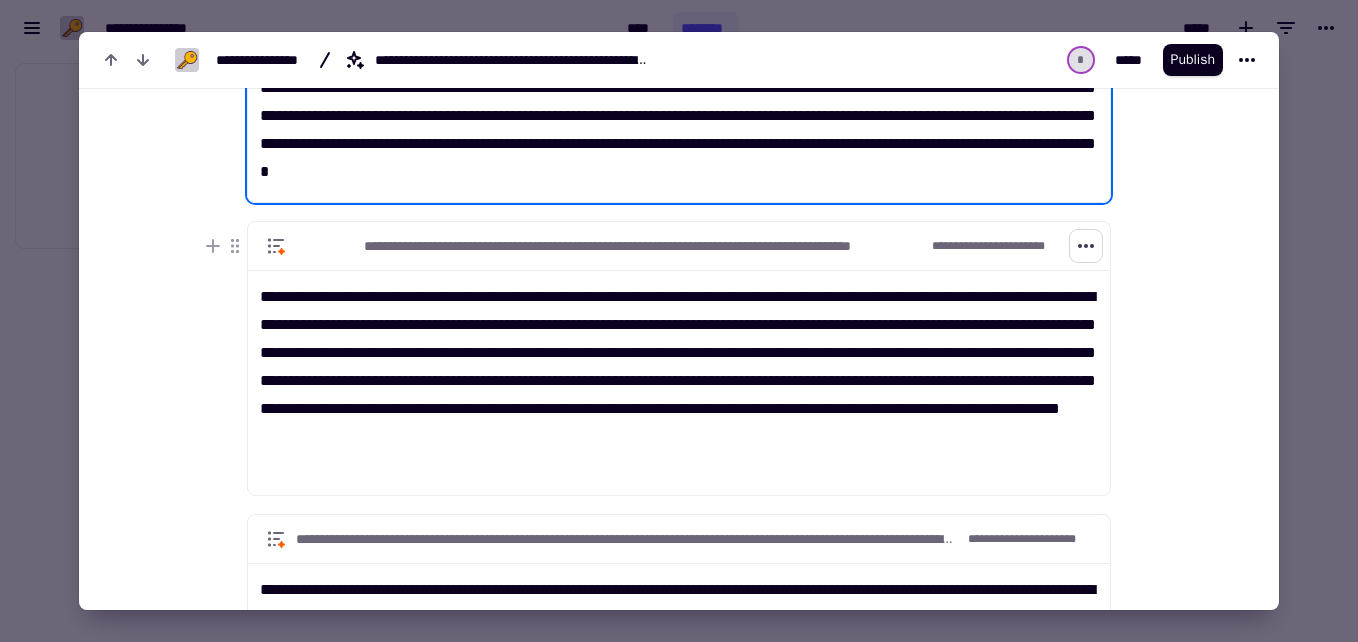 click 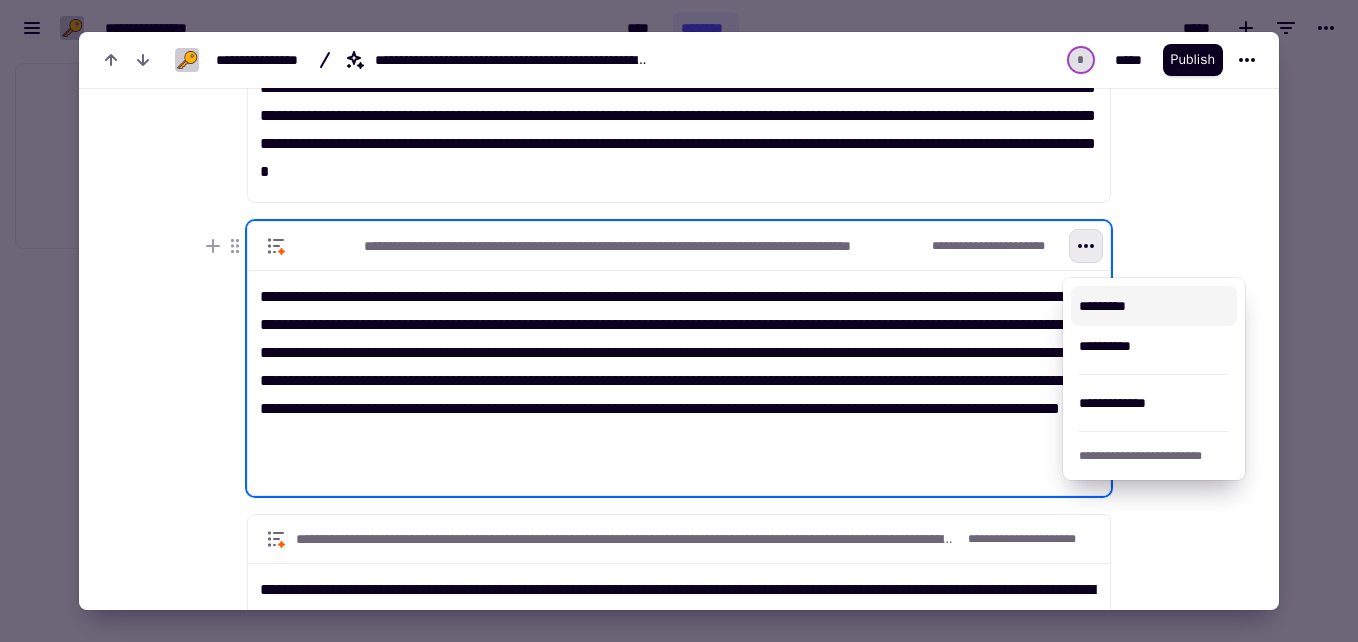 click on "*********" at bounding box center [1154, 306] 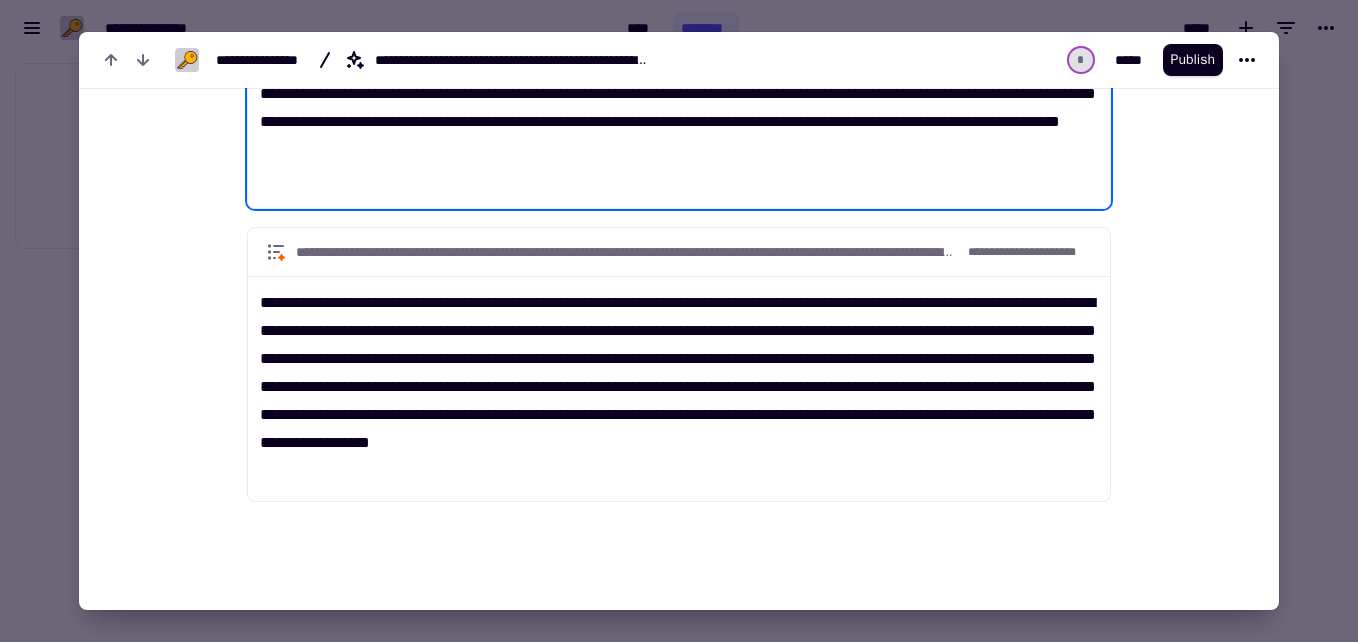 scroll, scrollTop: 5398, scrollLeft: 0, axis: vertical 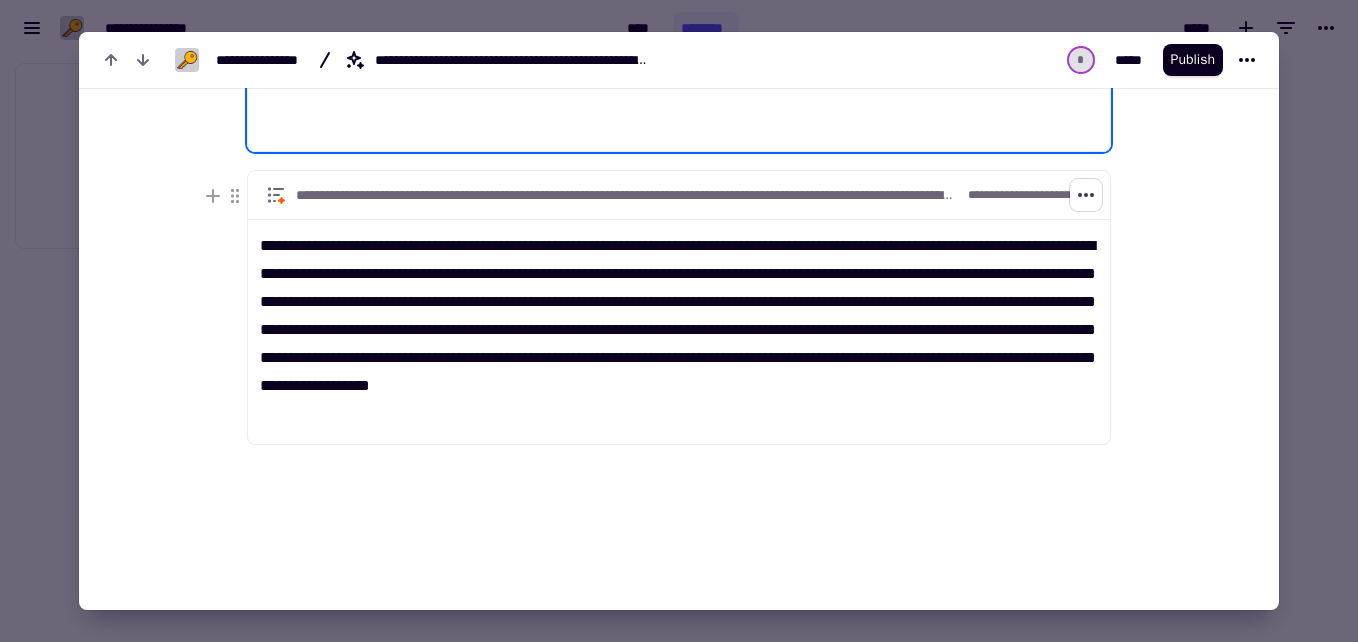 click 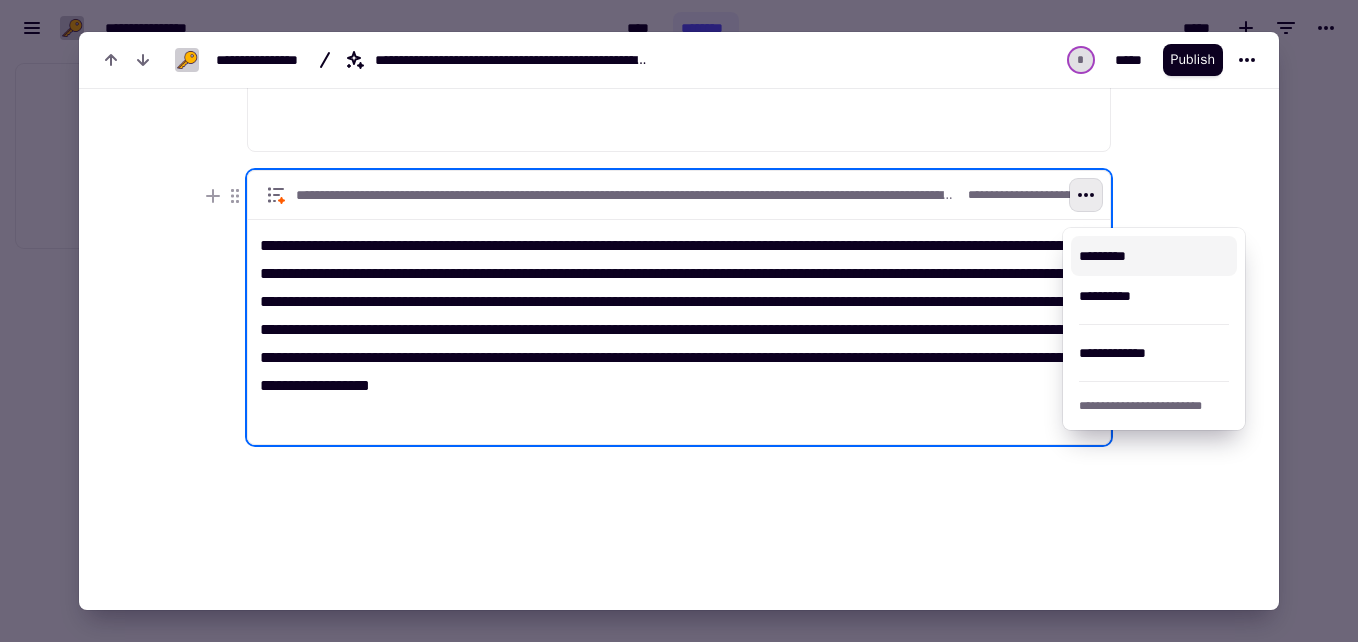 click on "*********" at bounding box center [1154, 256] 